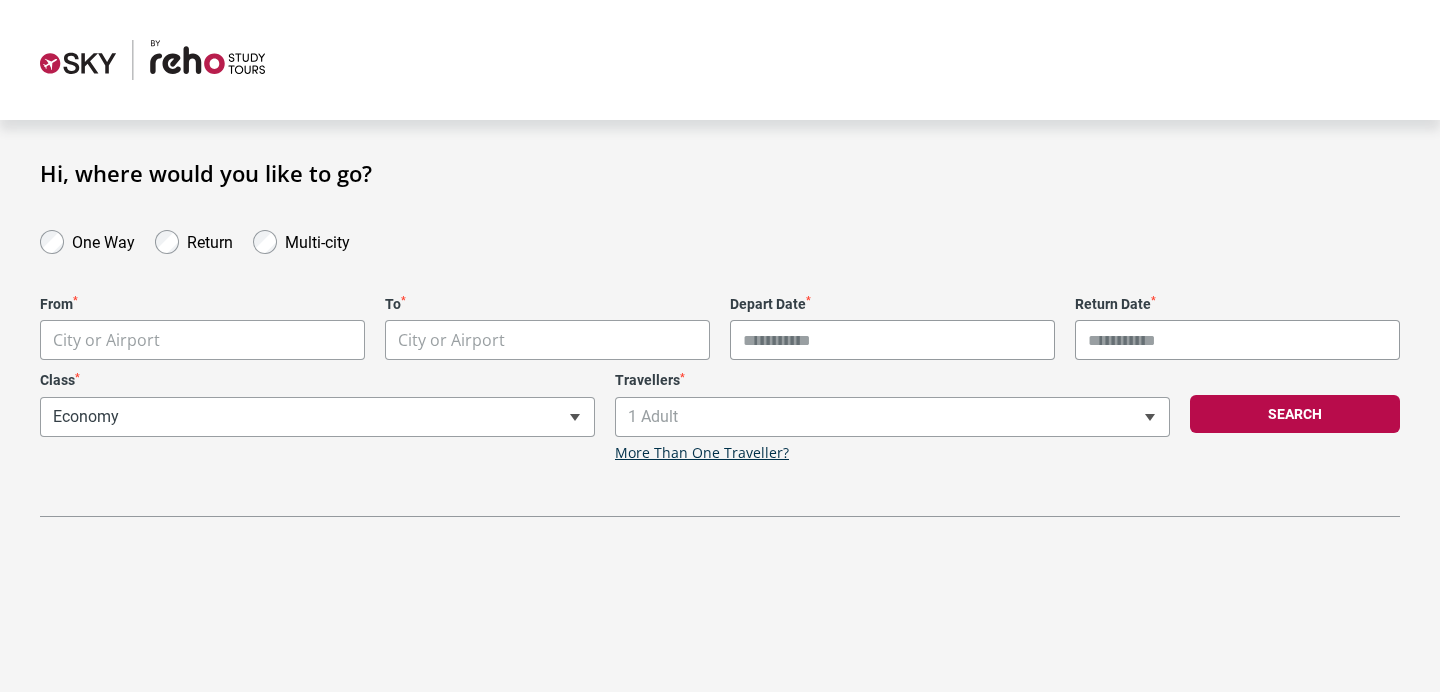 scroll, scrollTop: 0, scrollLeft: 0, axis: both 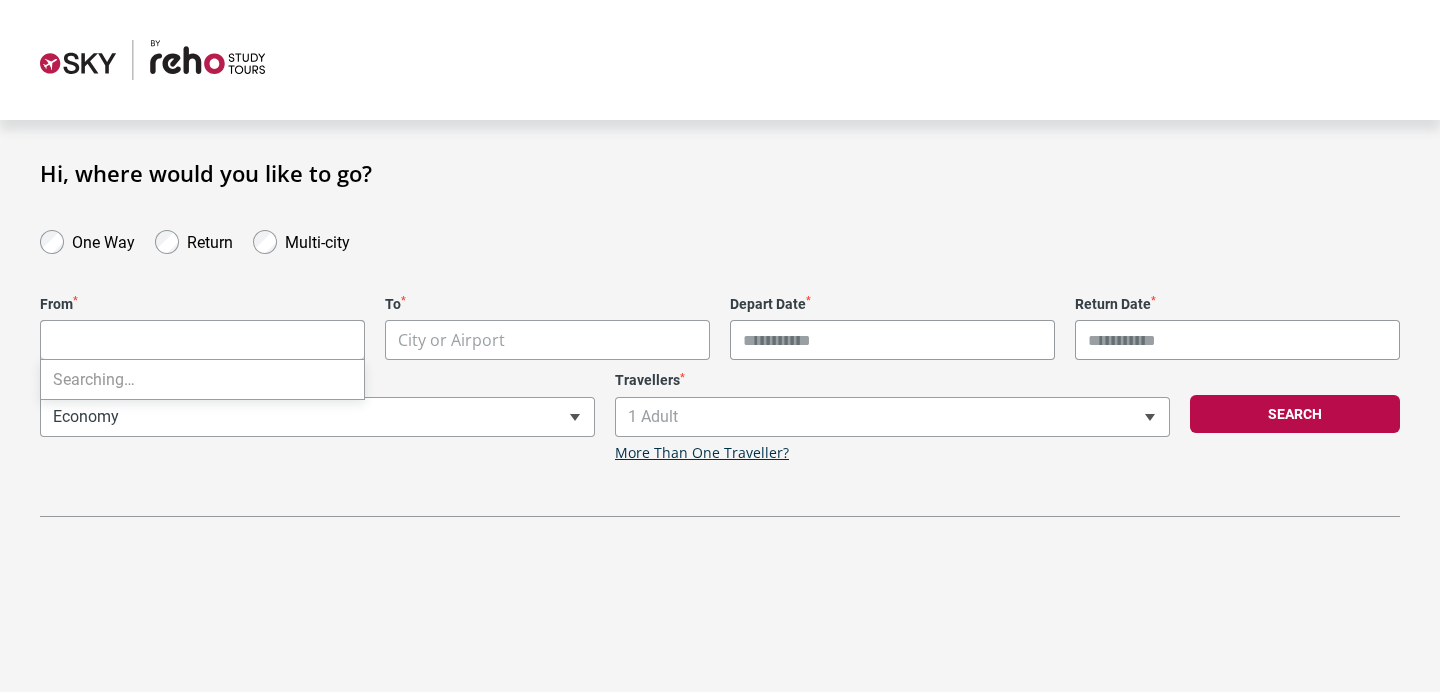 click on "**********" at bounding box center [720, 346] 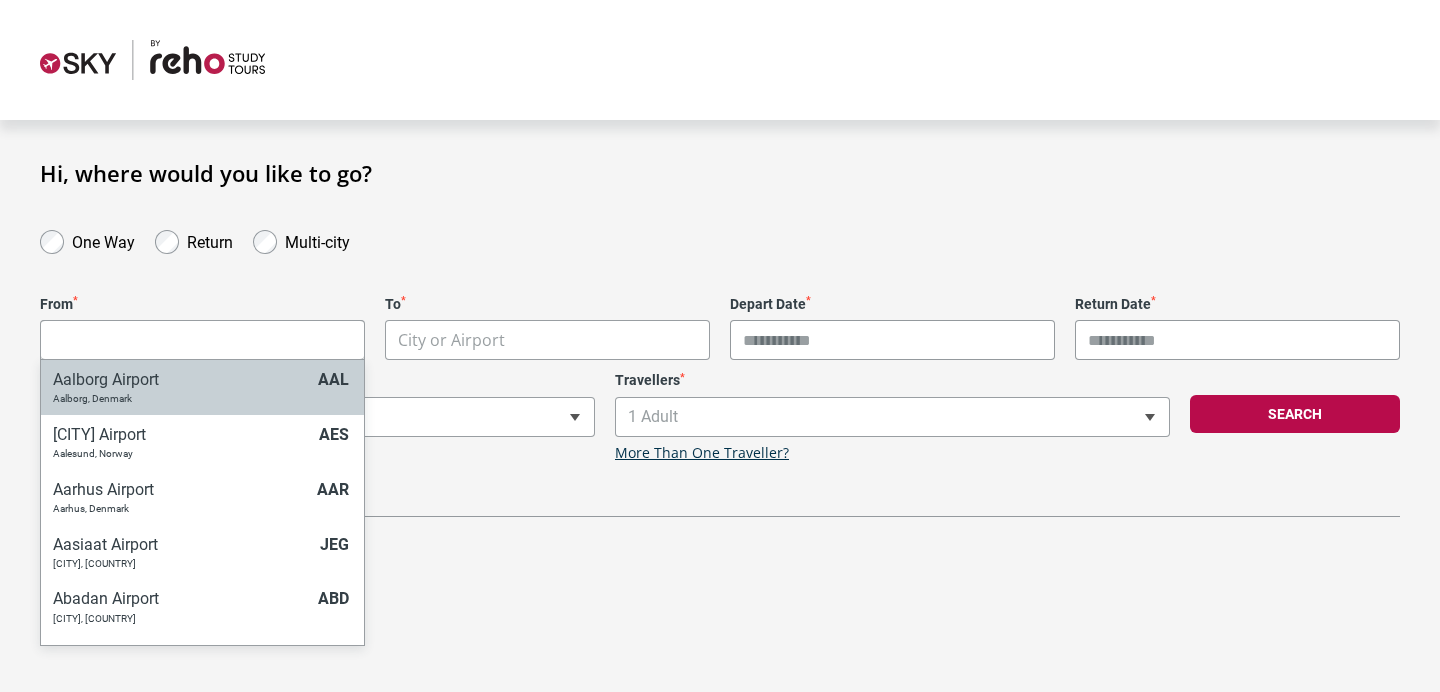 click on "One Way" at bounding box center [87, 240] 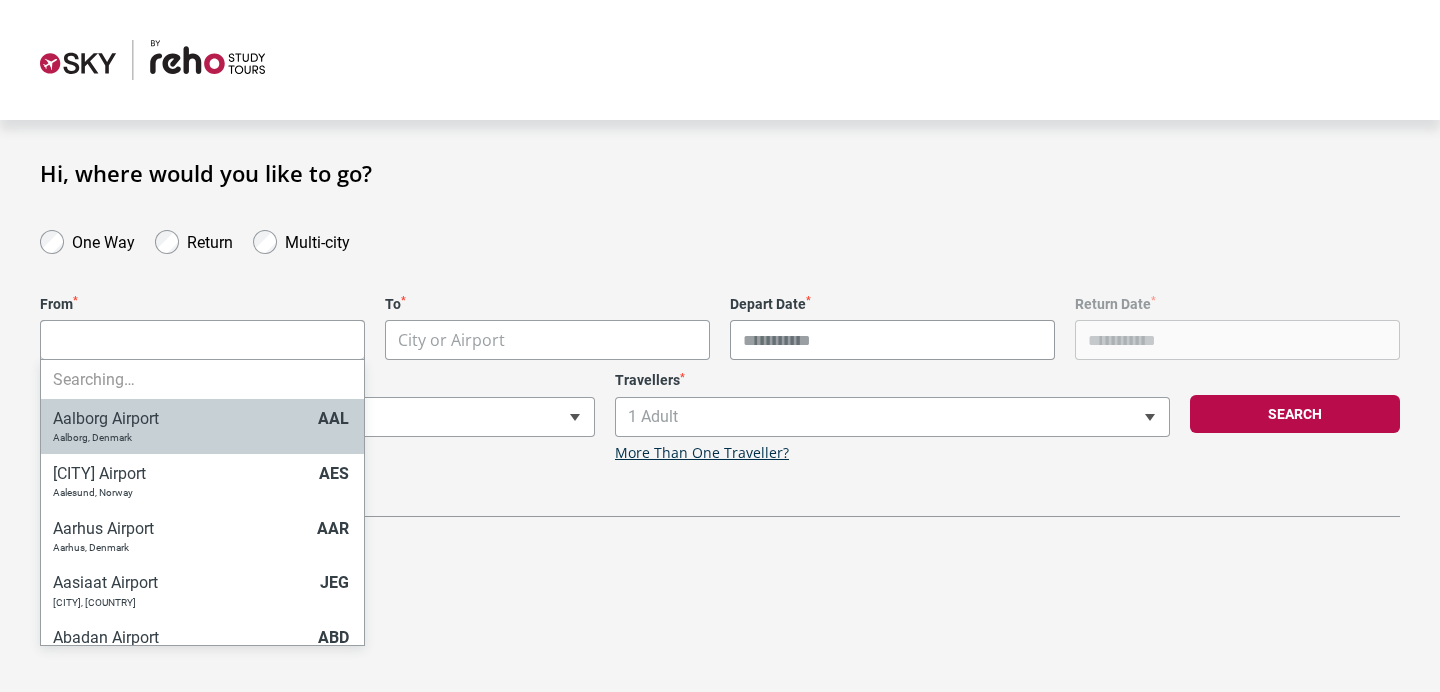 click on "**********" at bounding box center [720, 346] 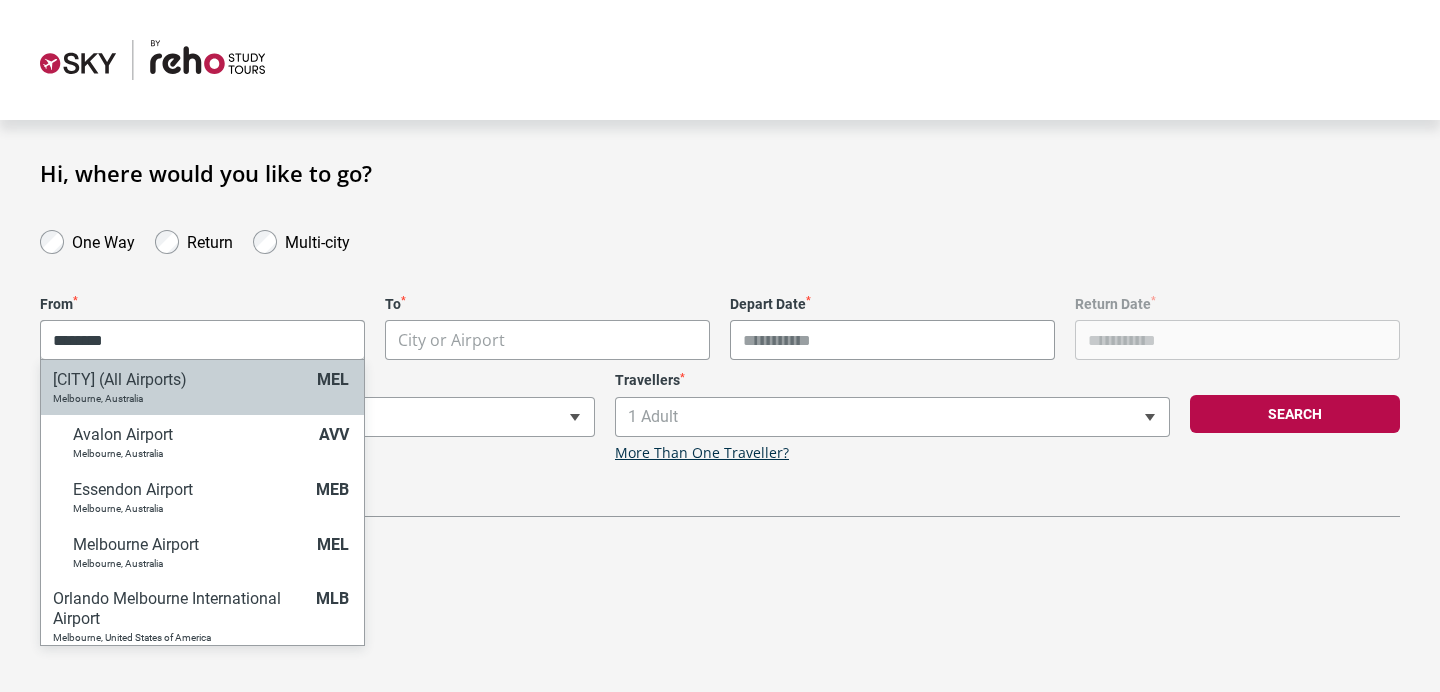 type on "********" 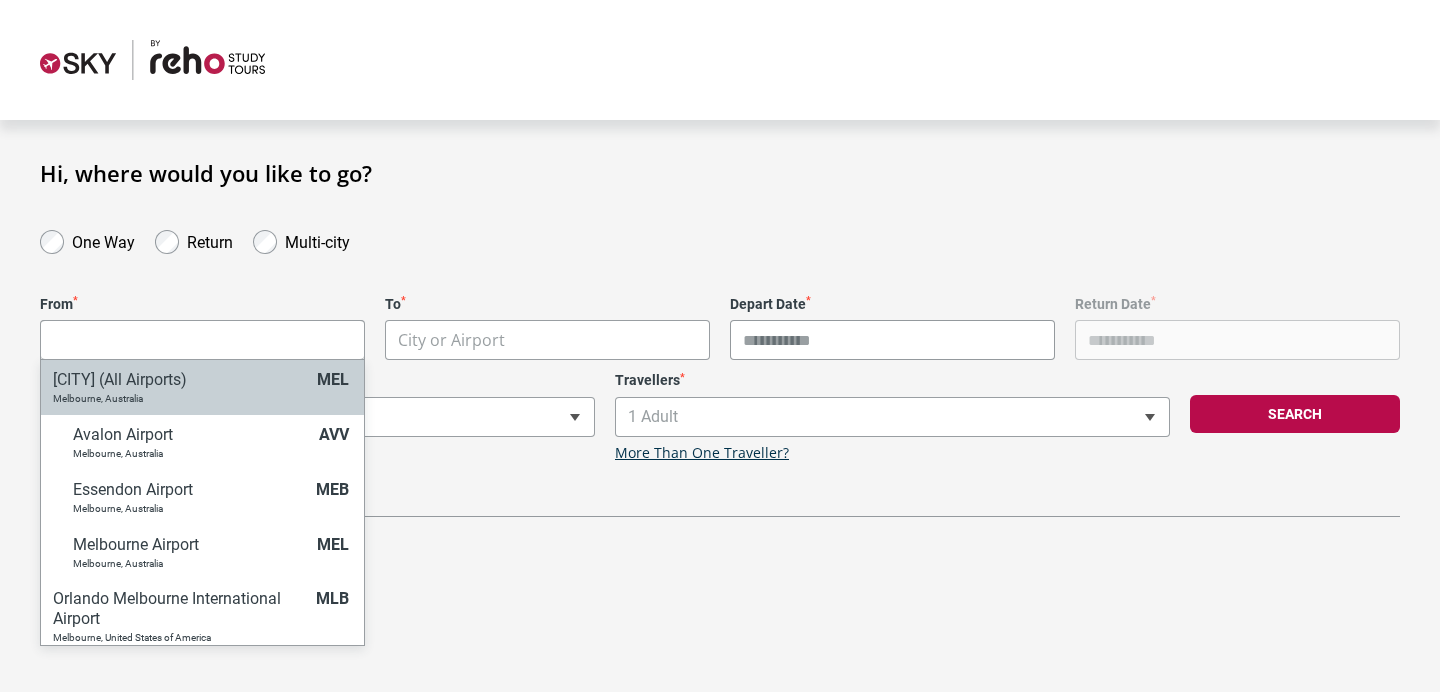 select on "MELC" 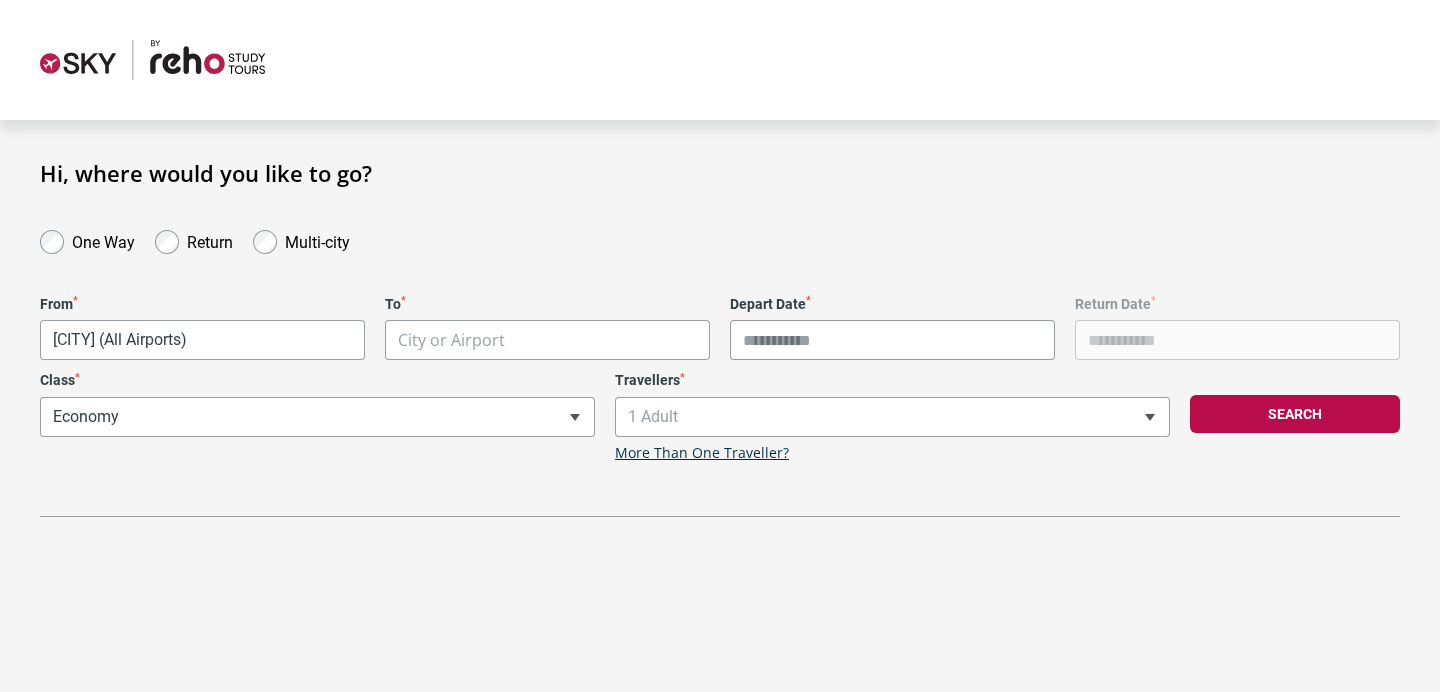 click on "Flight 1: From * Melbourne (All Airports) Melbourne, Australia Melbourne (All Airports) To * City or Airport Depart Date * Return Date * Class * Economy Travellers * 1 Adult More Than One Traveller? Need to book for more than one adult? Currently, SKY by Reho Study Tours can only process bookings for one adult per reservation. If your booking includes multiple travellers, please contact the Reho Study Tours team at fares@rehostudytours.com to request a quote. Search SKY by Reho Study Tours" at bounding box center (720, 346) 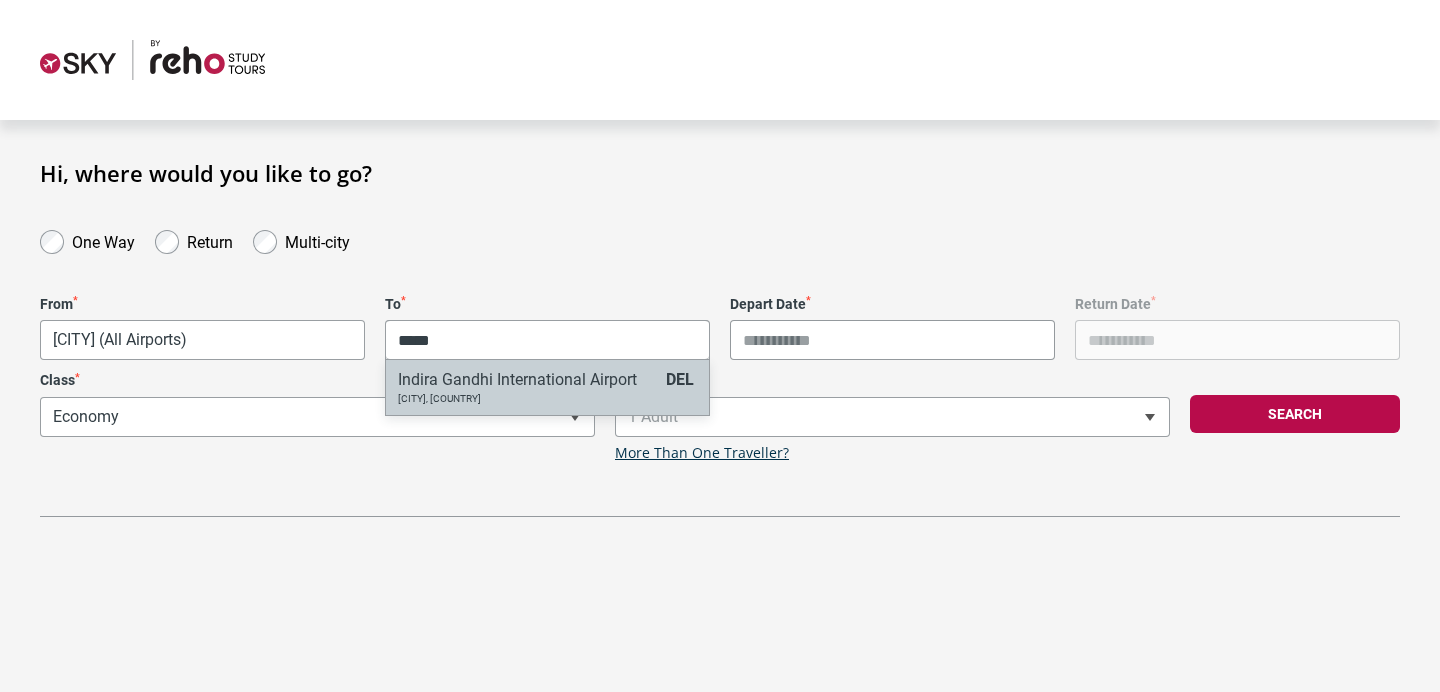 type on "*****" 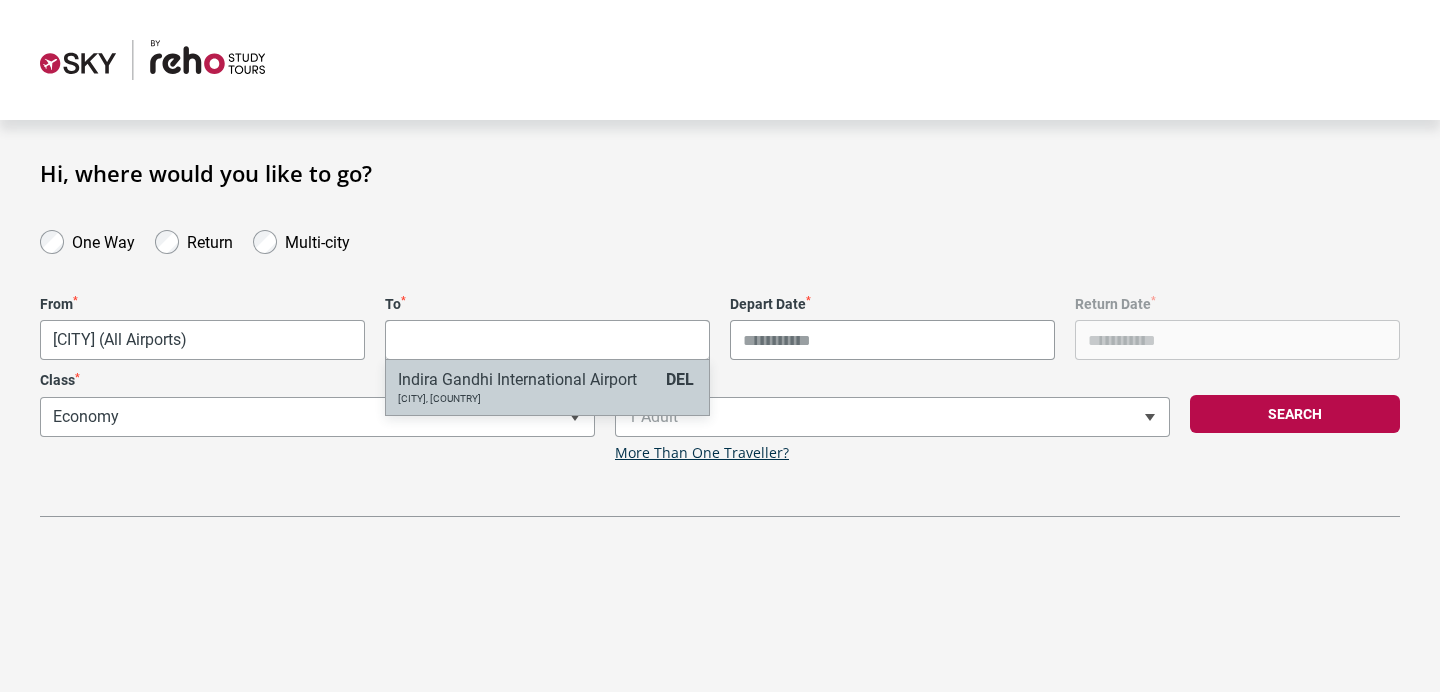 select on "DELA" 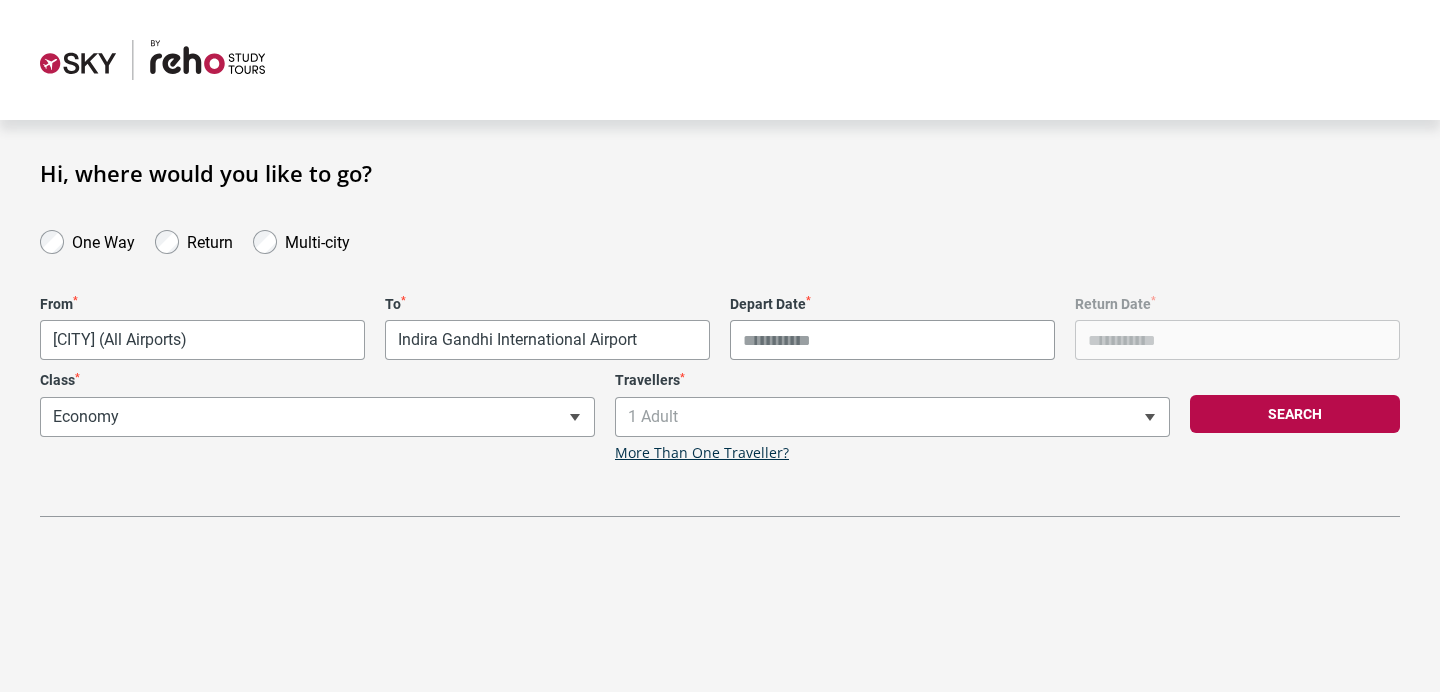 click on "Depart Date  *" at bounding box center (892, 340) 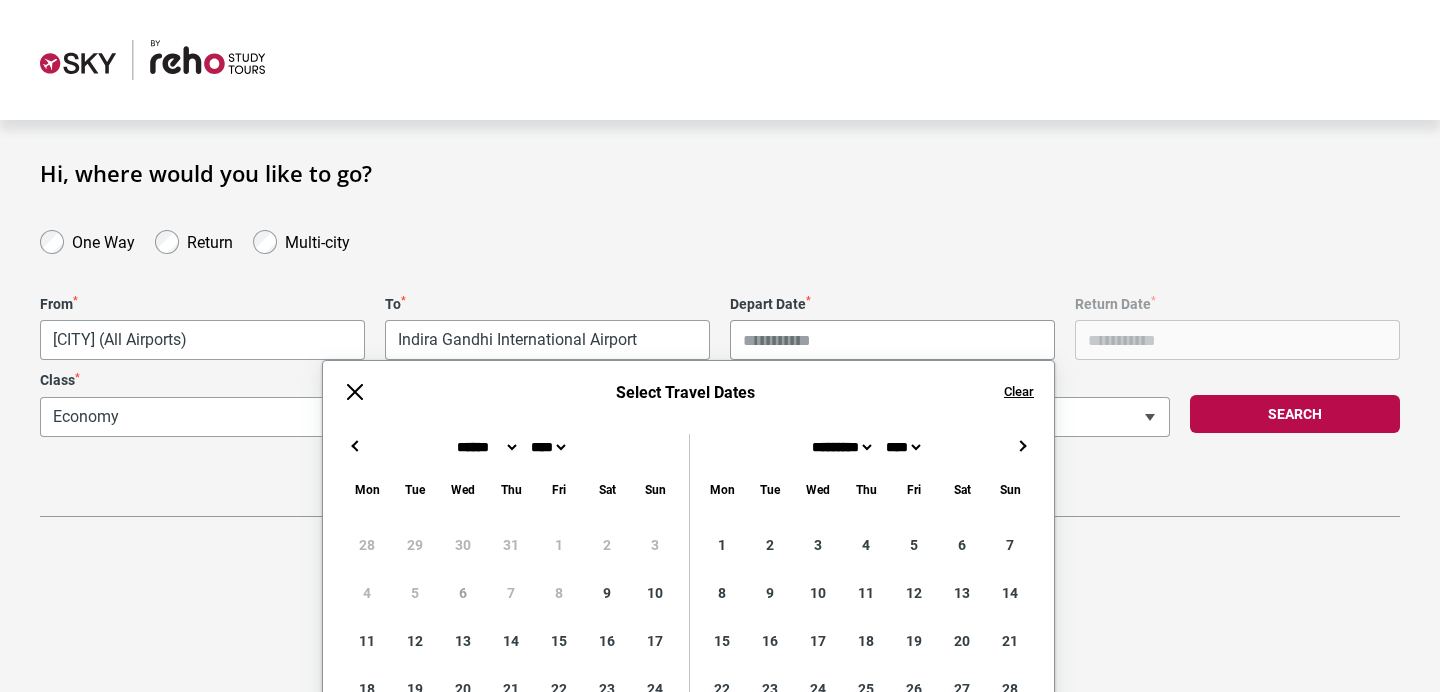 scroll, scrollTop: 177, scrollLeft: 0, axis: vertical 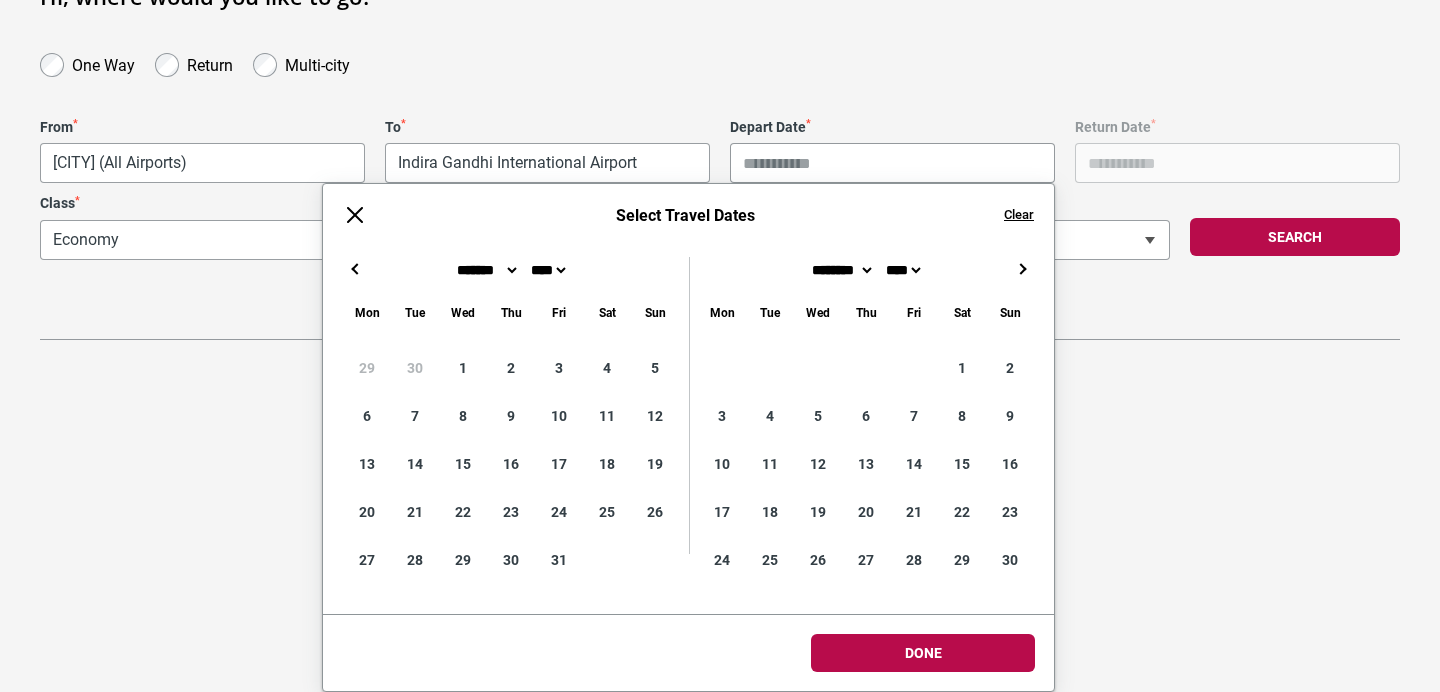 click on "→" at bounding box center [1022, 269] 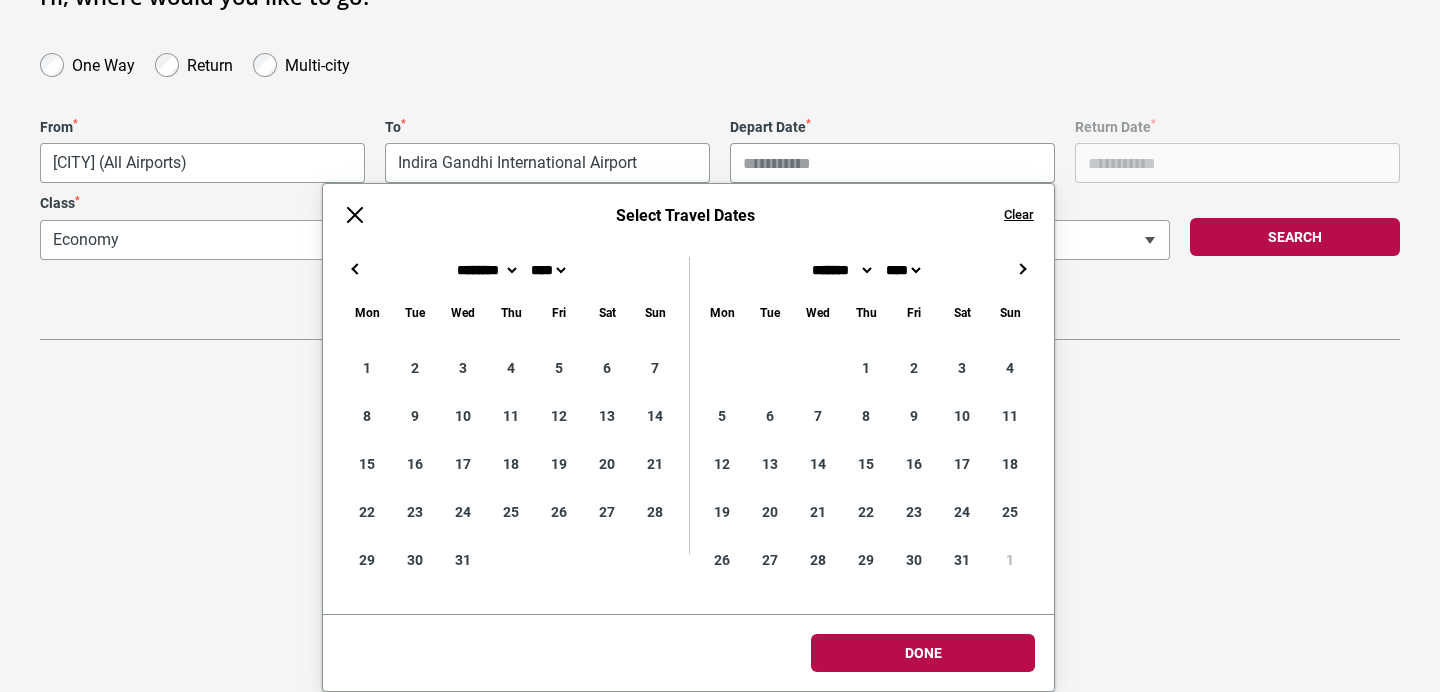 type on "**********" 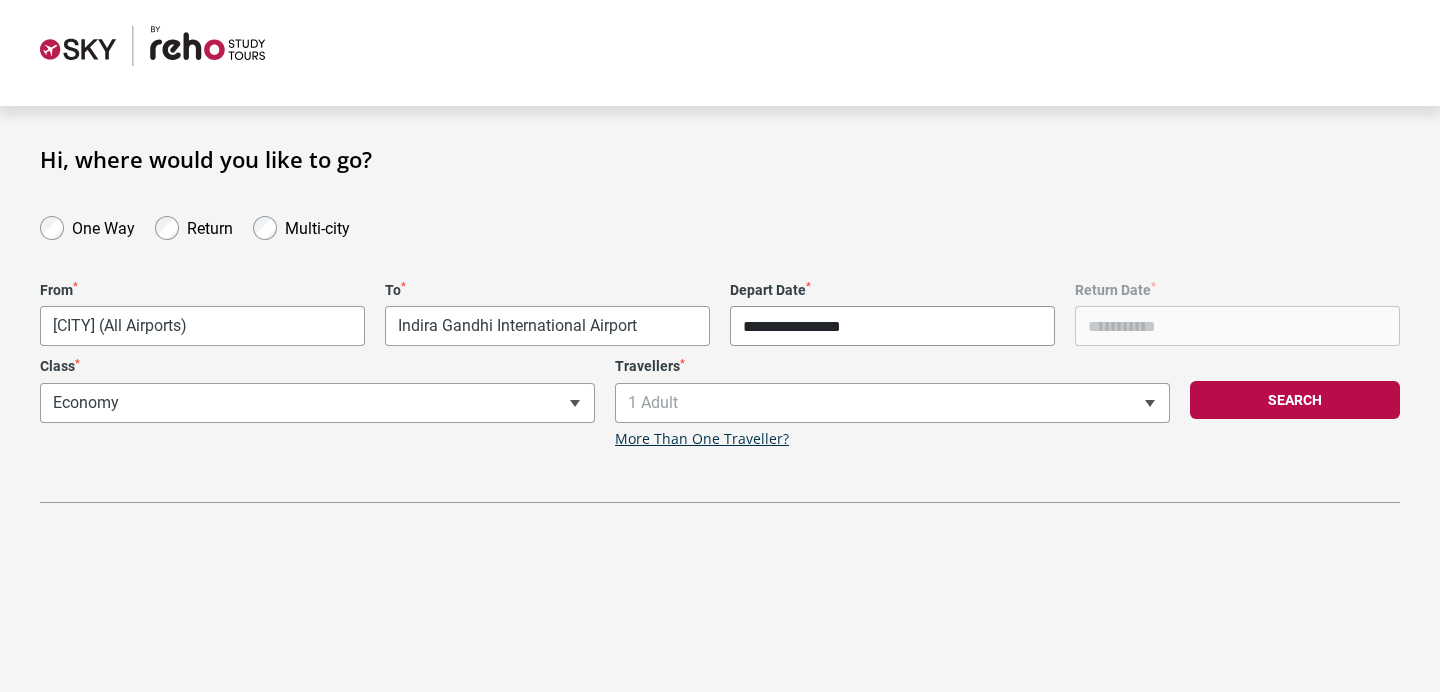 scroll, scrollTop: 14, scrollLeft: 0, axis: vertical 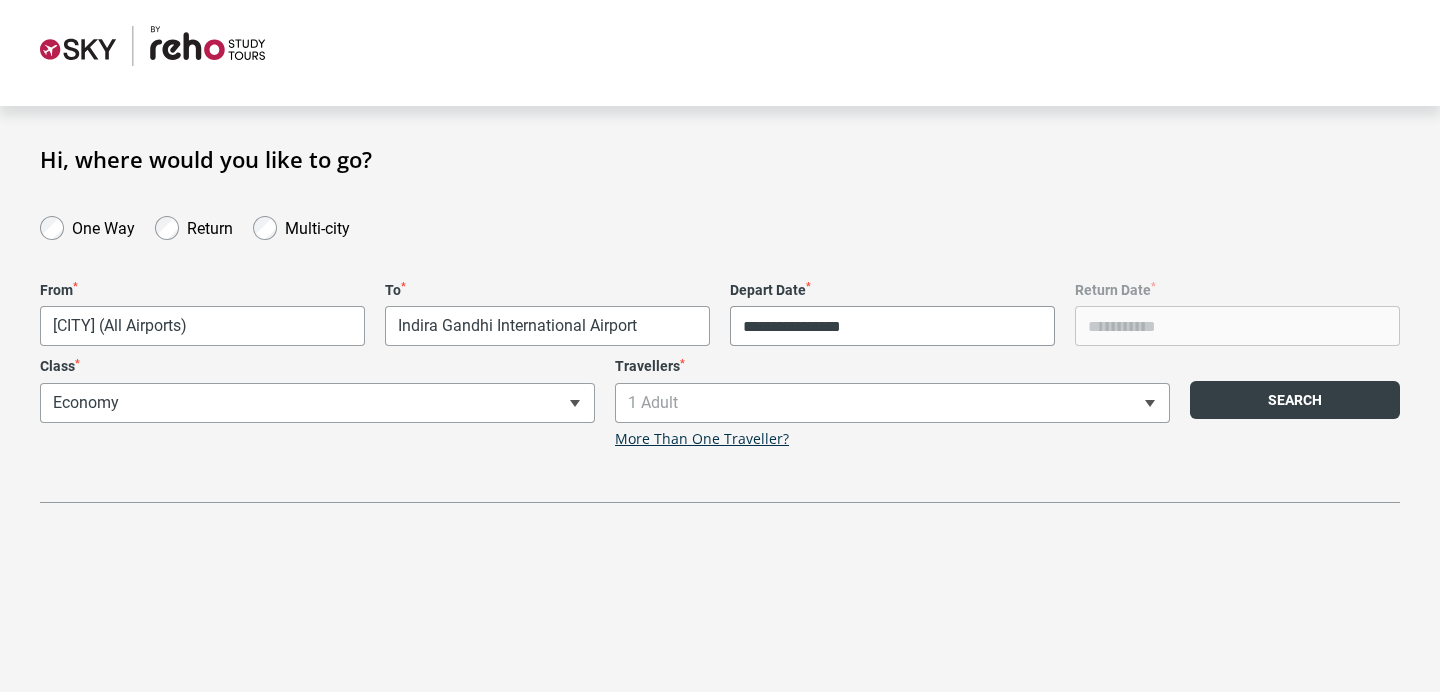 click on "Search" at bounding box center (1295, 400) 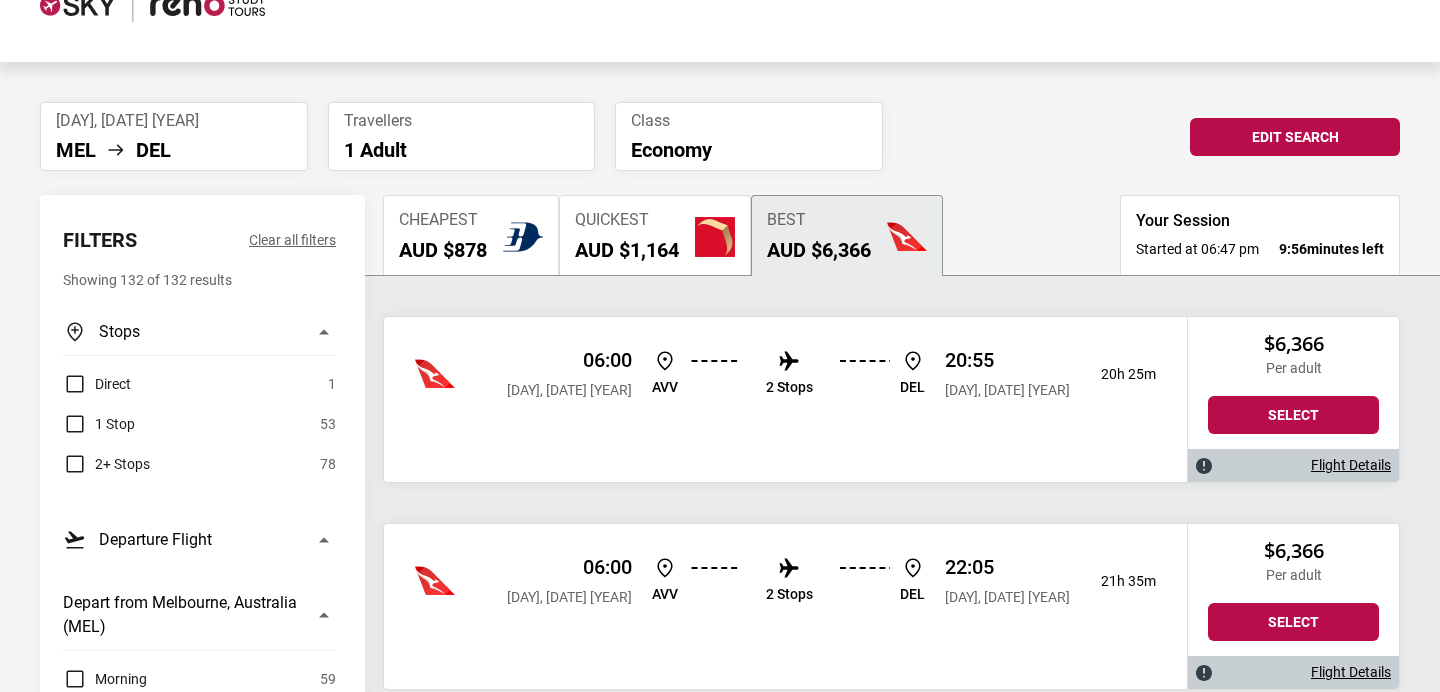 scroll, scrollTop: 0, scrollLeft: 0, axis: both 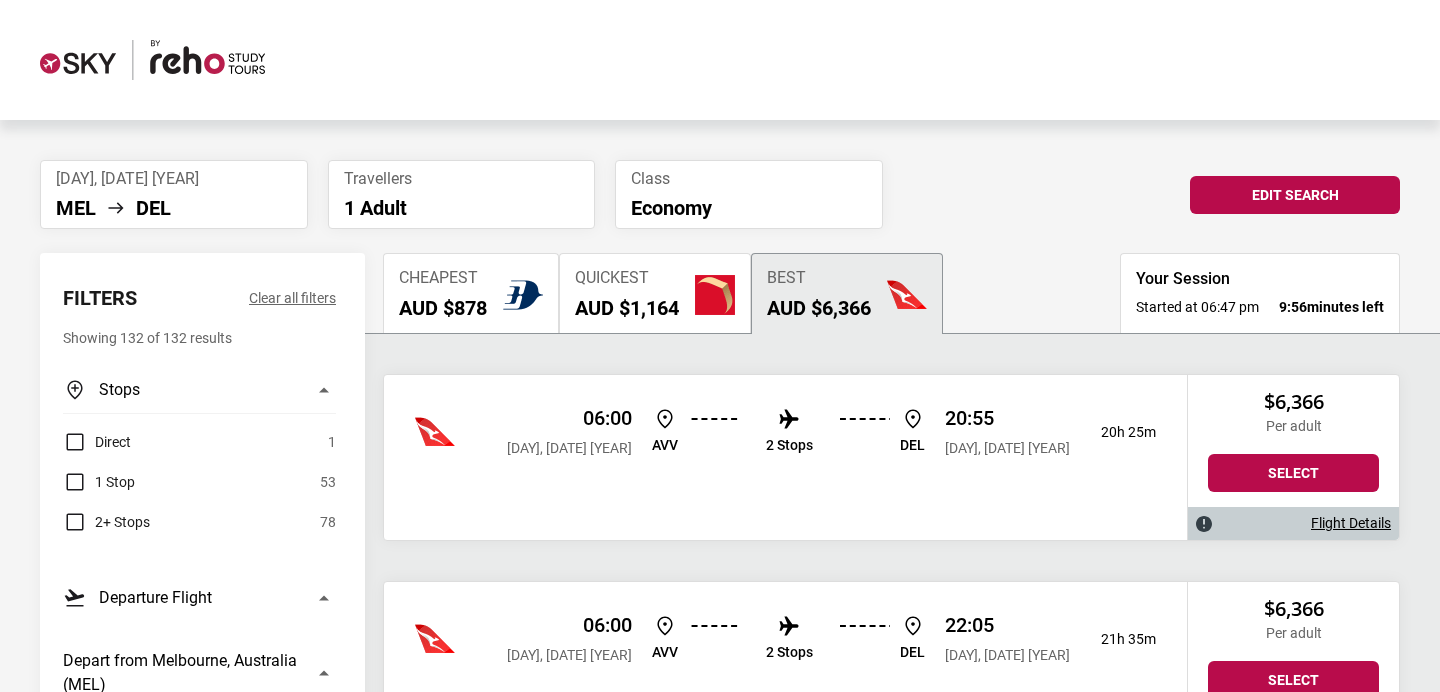 click on "Cheapest" at bounding box center [443, 278] 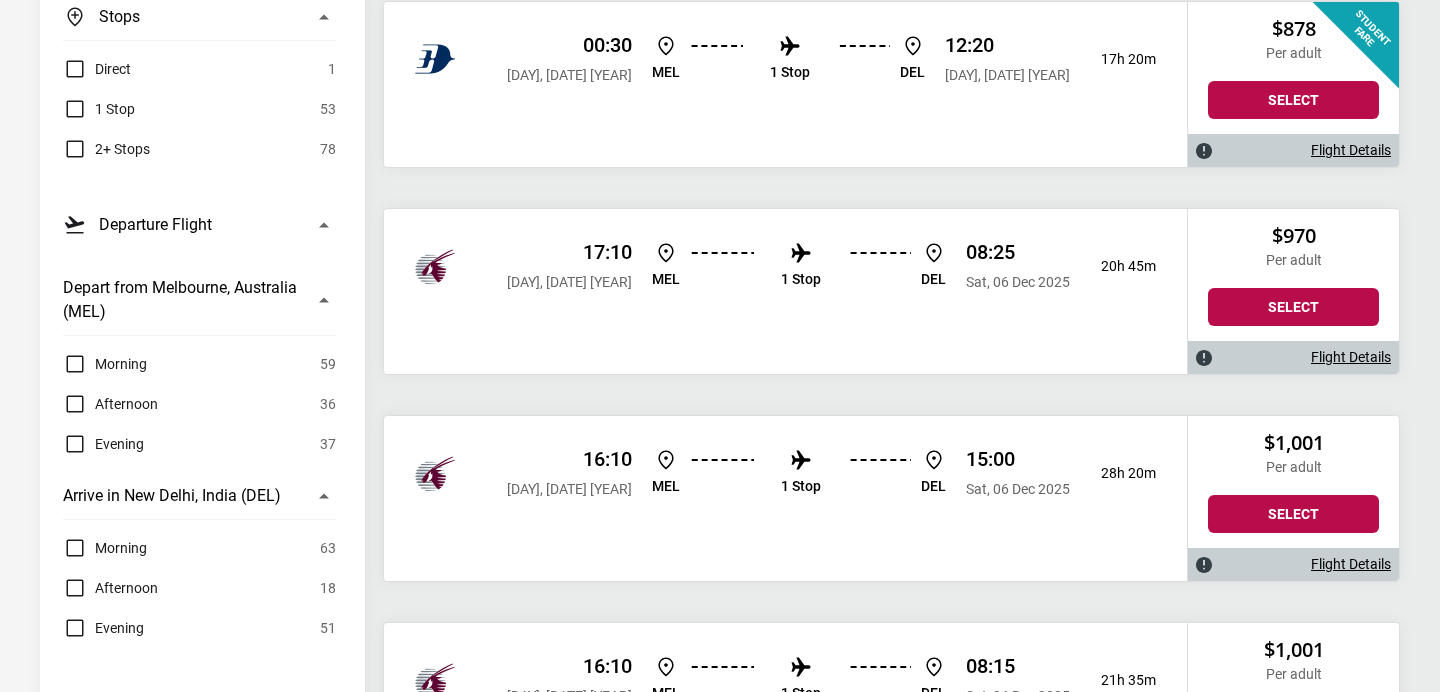 scroll, scrollTop: 383, scrollLeft: 0, axis: vertical 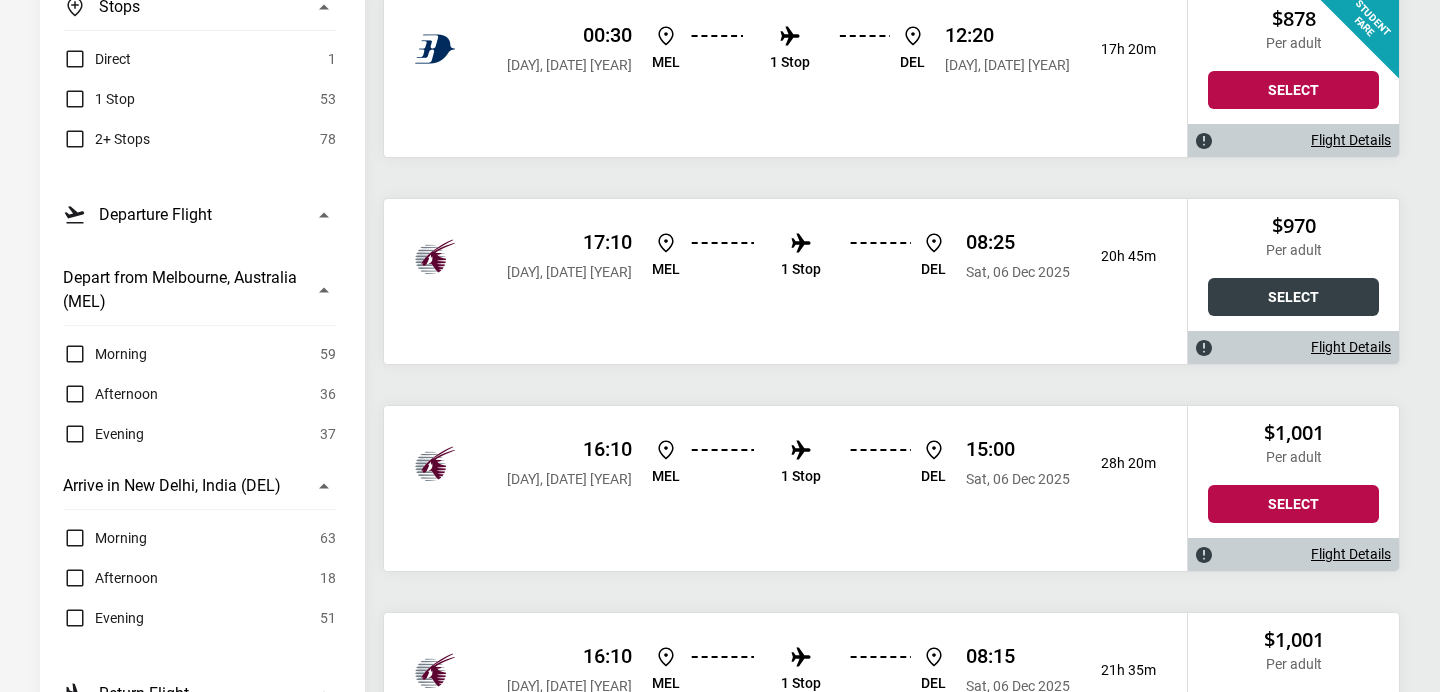 click on "Select" at bounding box center (1293, 297) 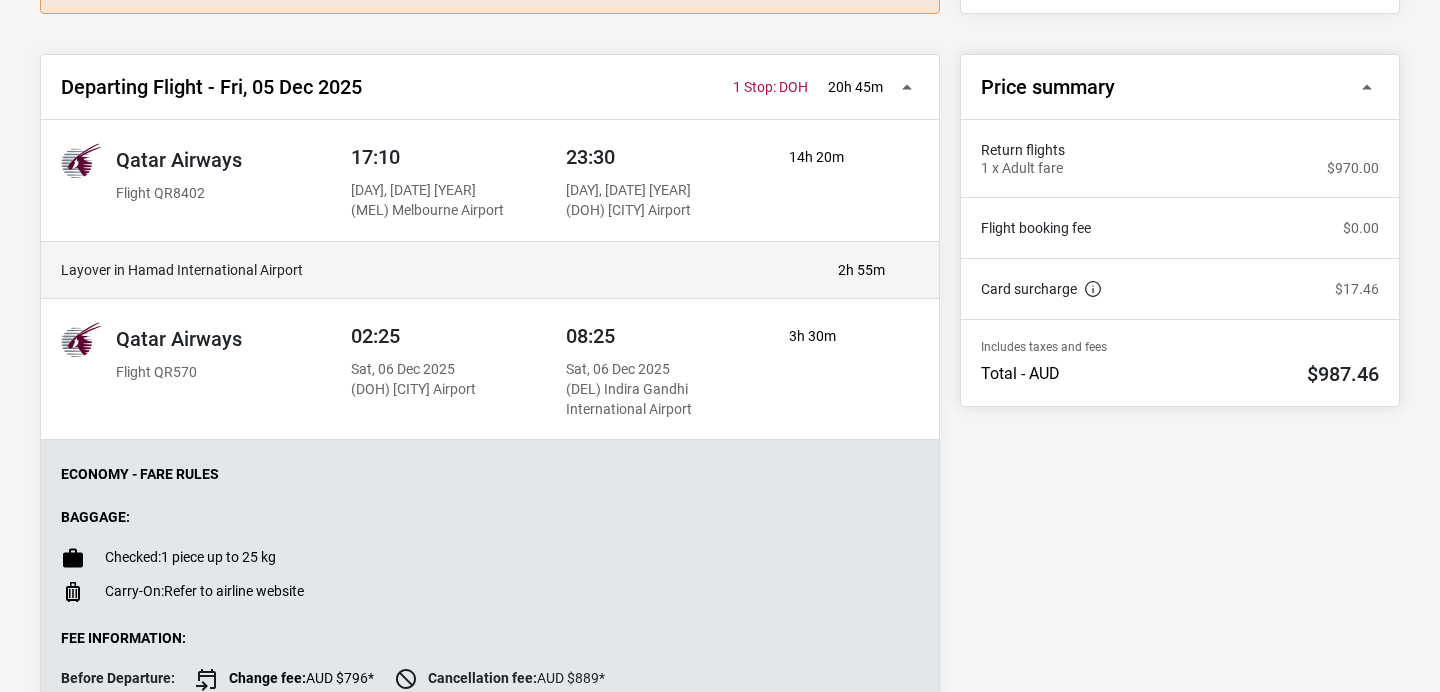 scroll, scrollTop: 635, scrollLeft: 0, axis: vertical 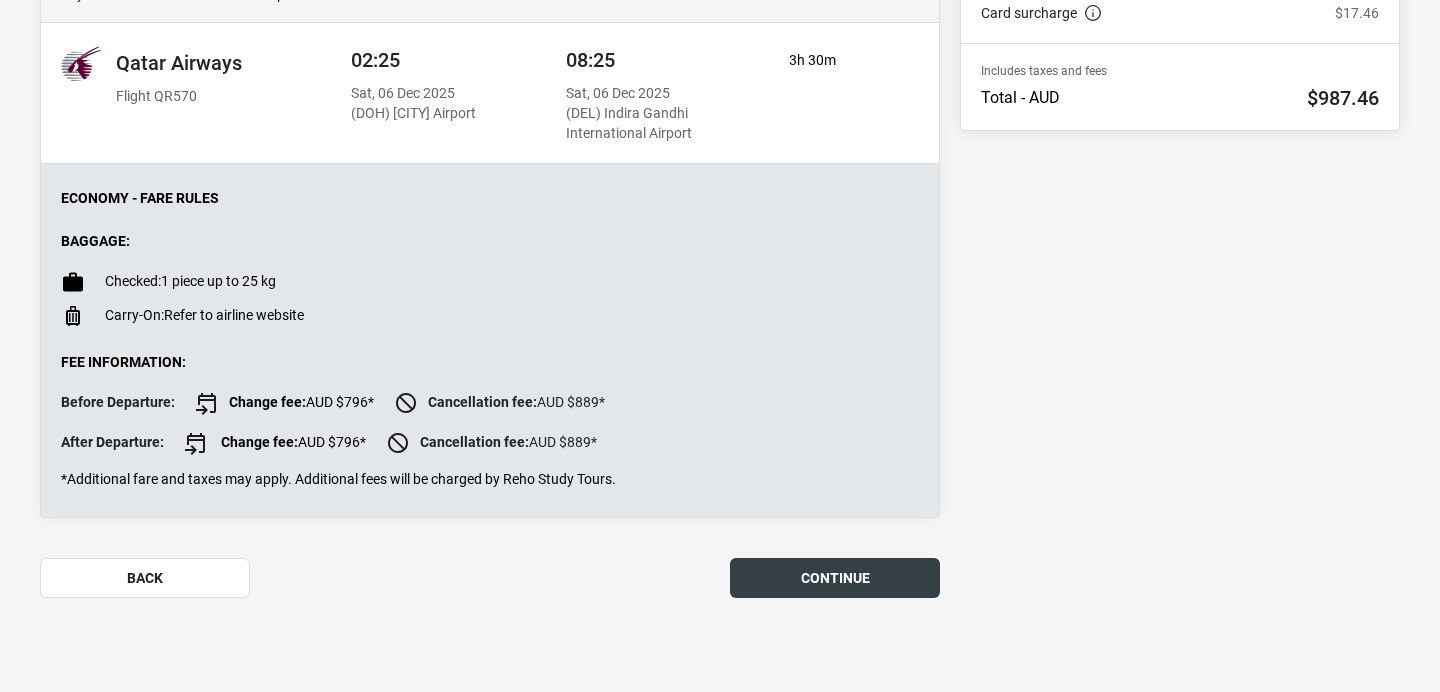 click on "continue" at bounding box center [835, 578] 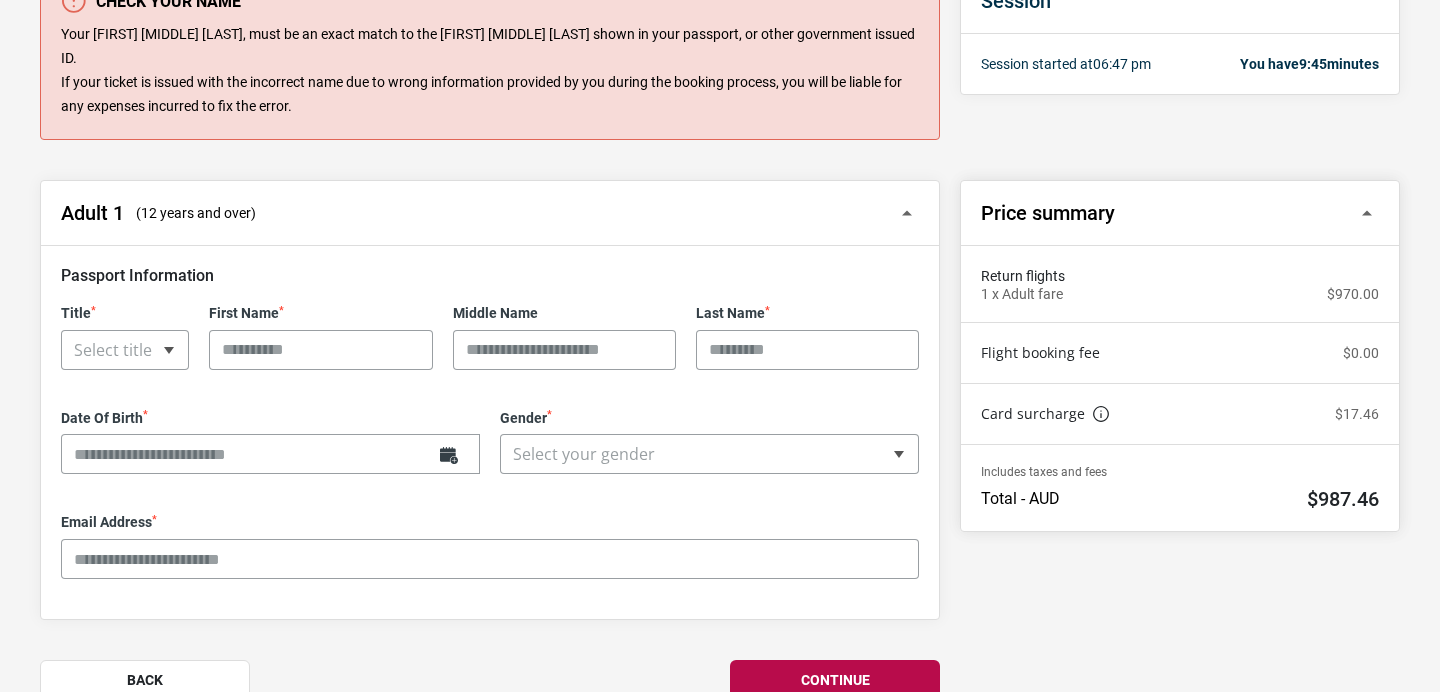scroll, scrollTop: 322, scrollLeft: 0, axis: vertical 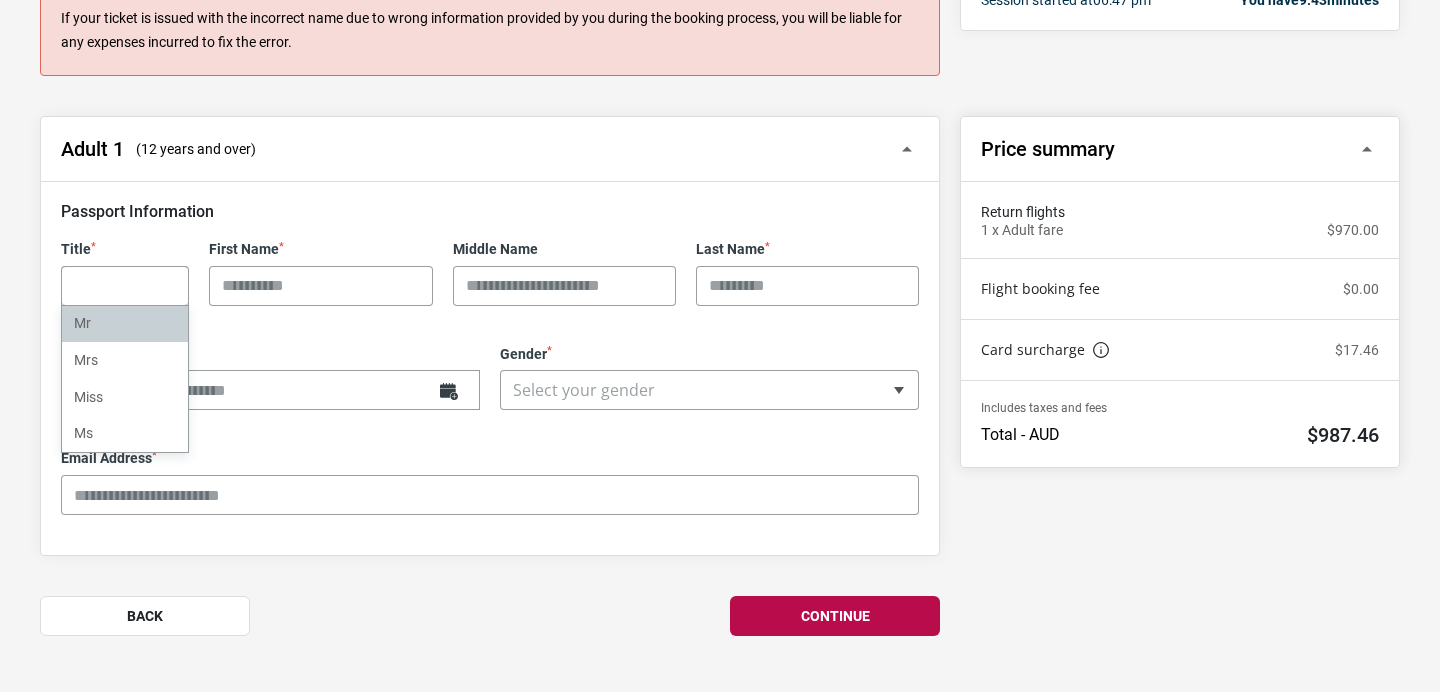 click on "Title * ** *** **** ** Select title
×
Select title
Mr
Mrs
Miss
Ms" at bounding box center (125, 273) 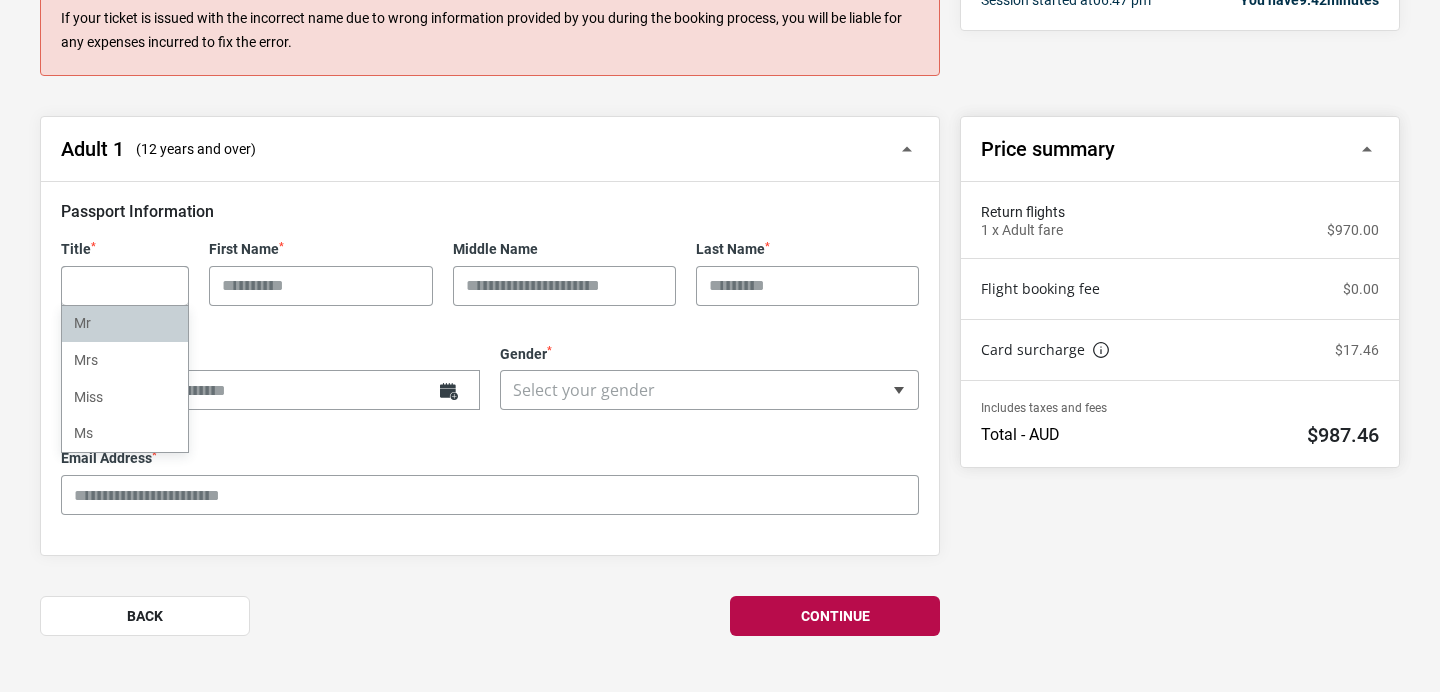 select on "**" 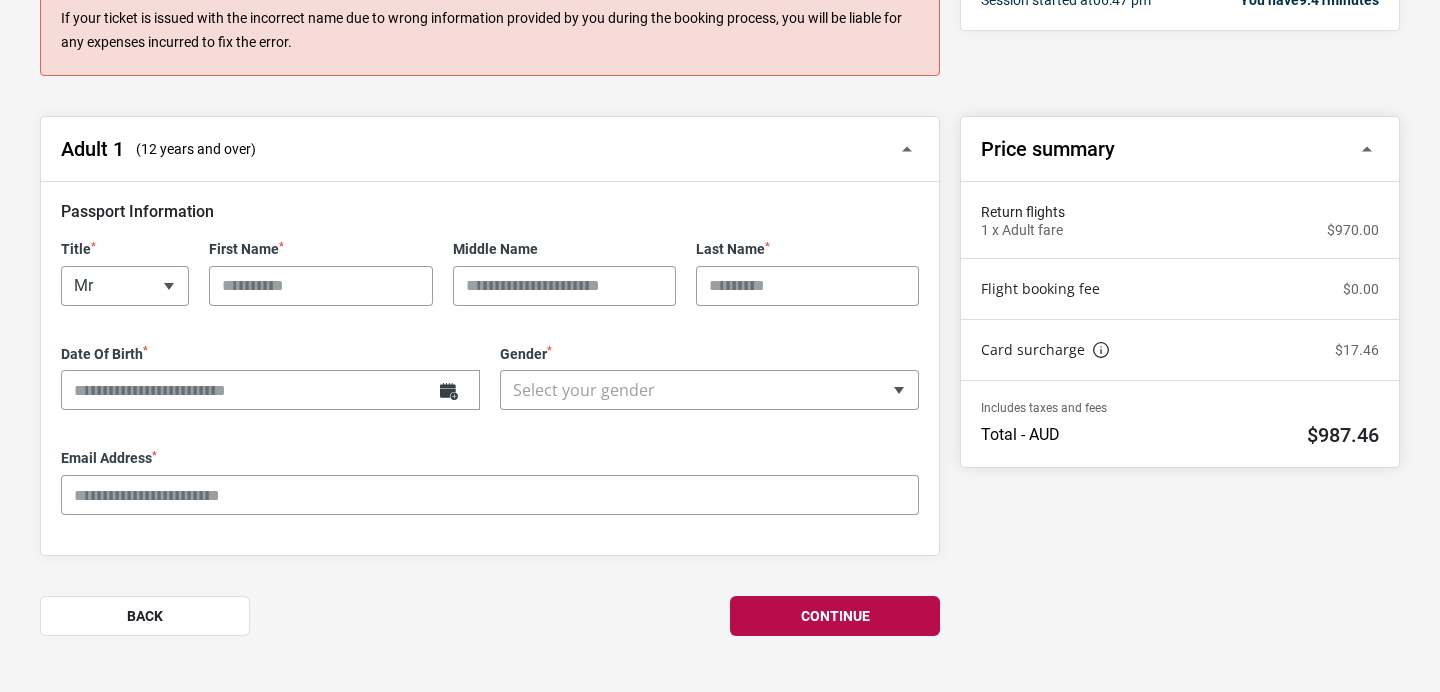 click on "First Name  *" at bounding box center [320, 286] 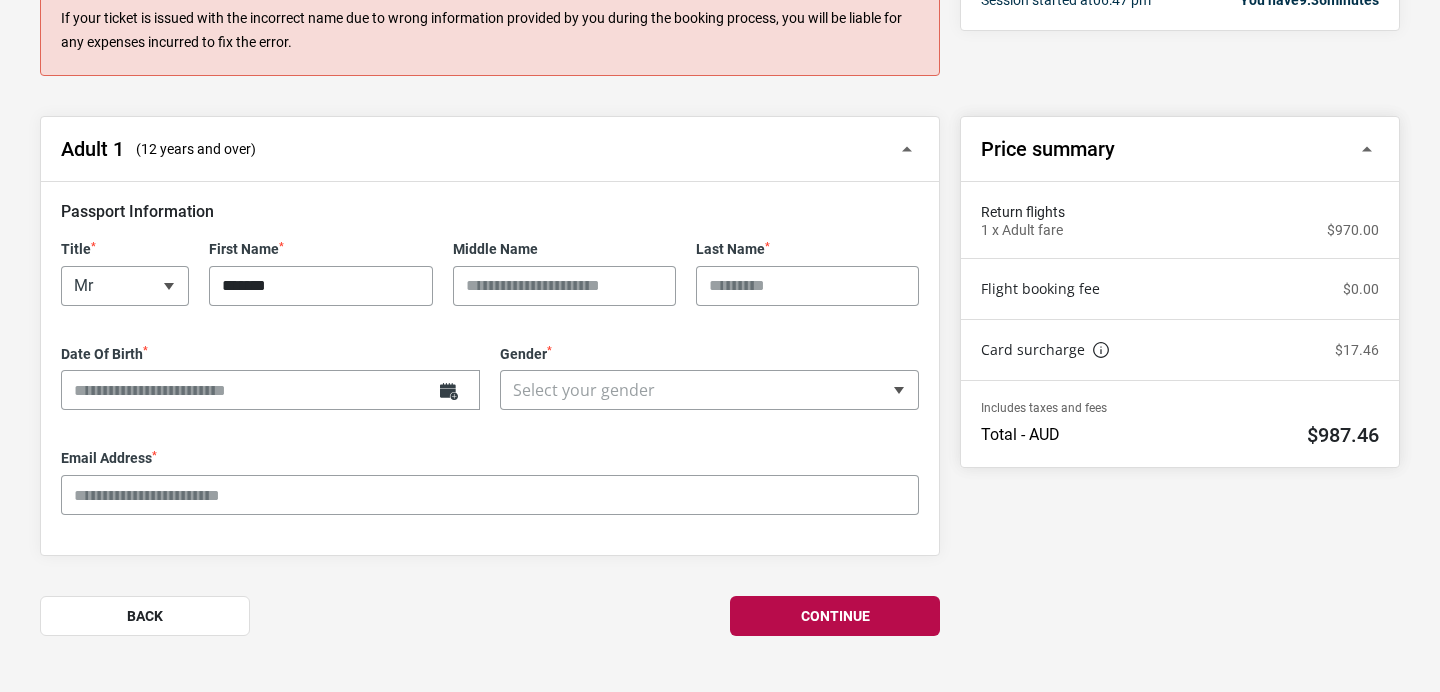 type on "*******" 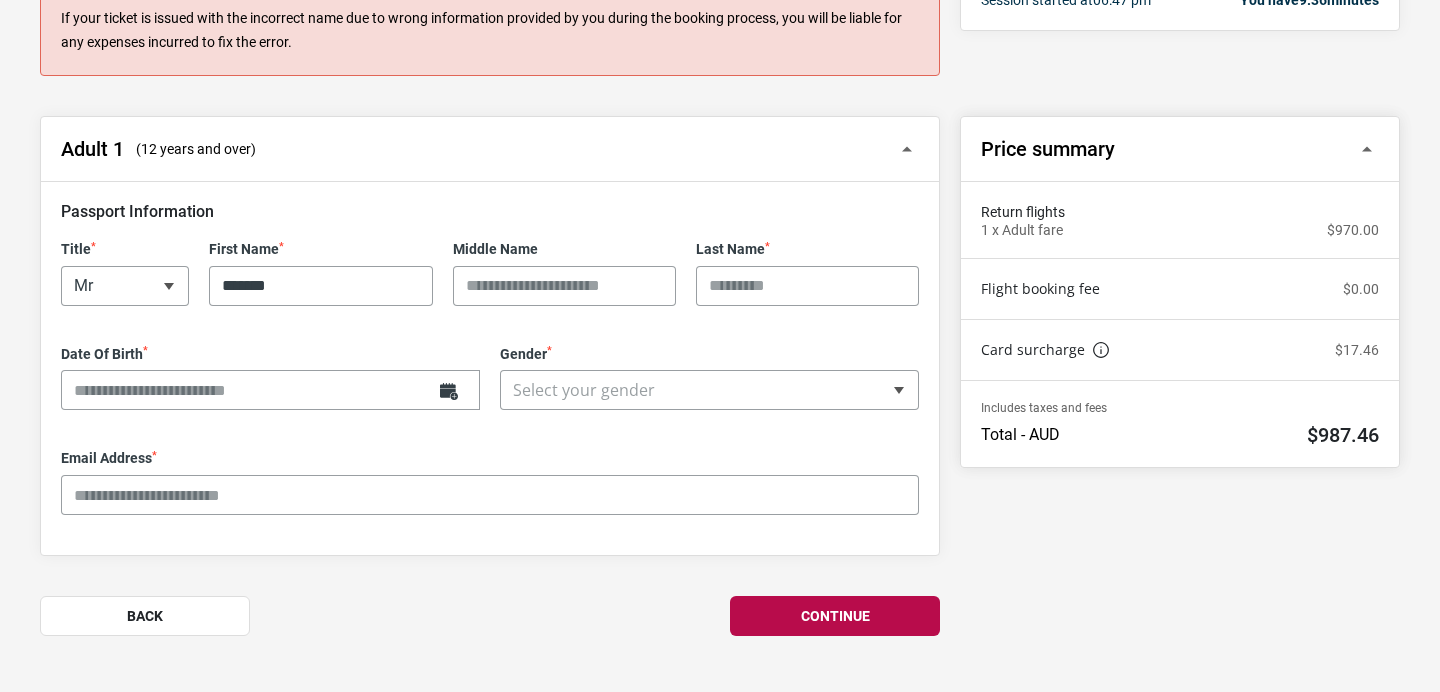 click on "Middle Name" at bounding box center [564, 286] 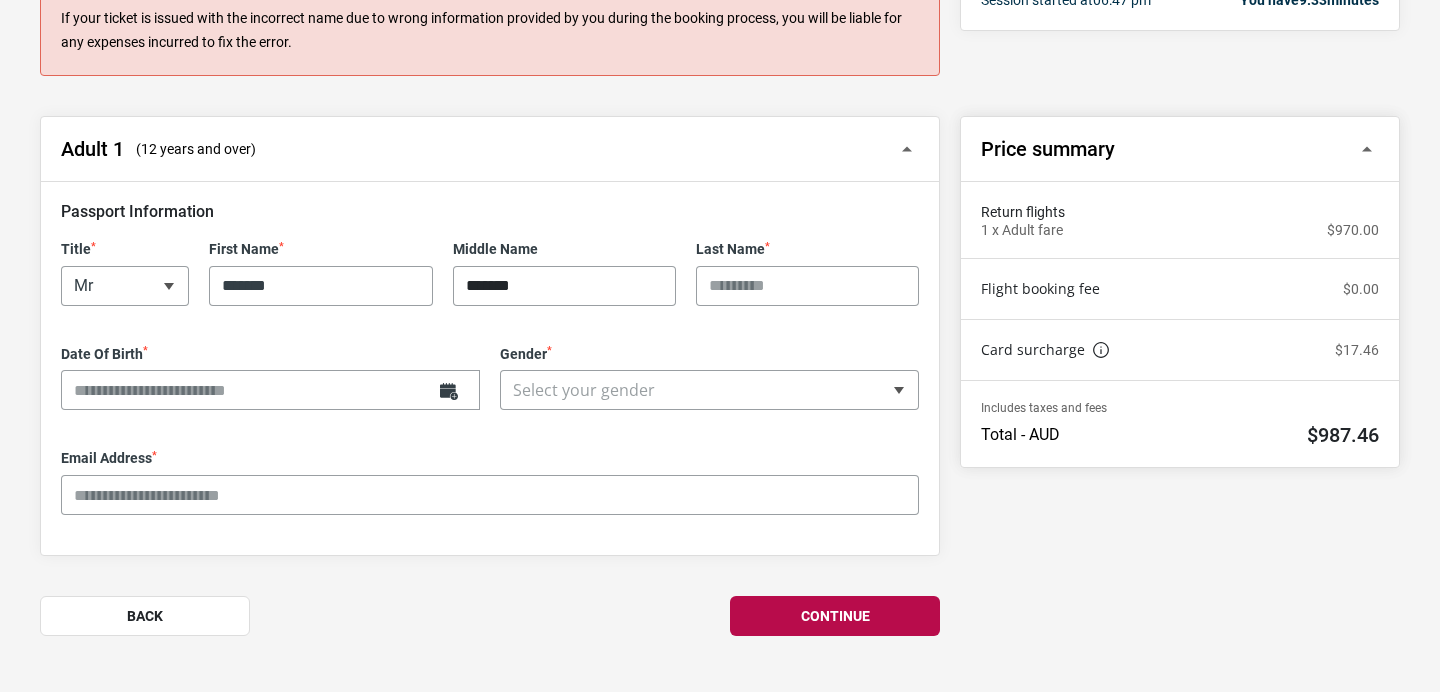 type on "*******" 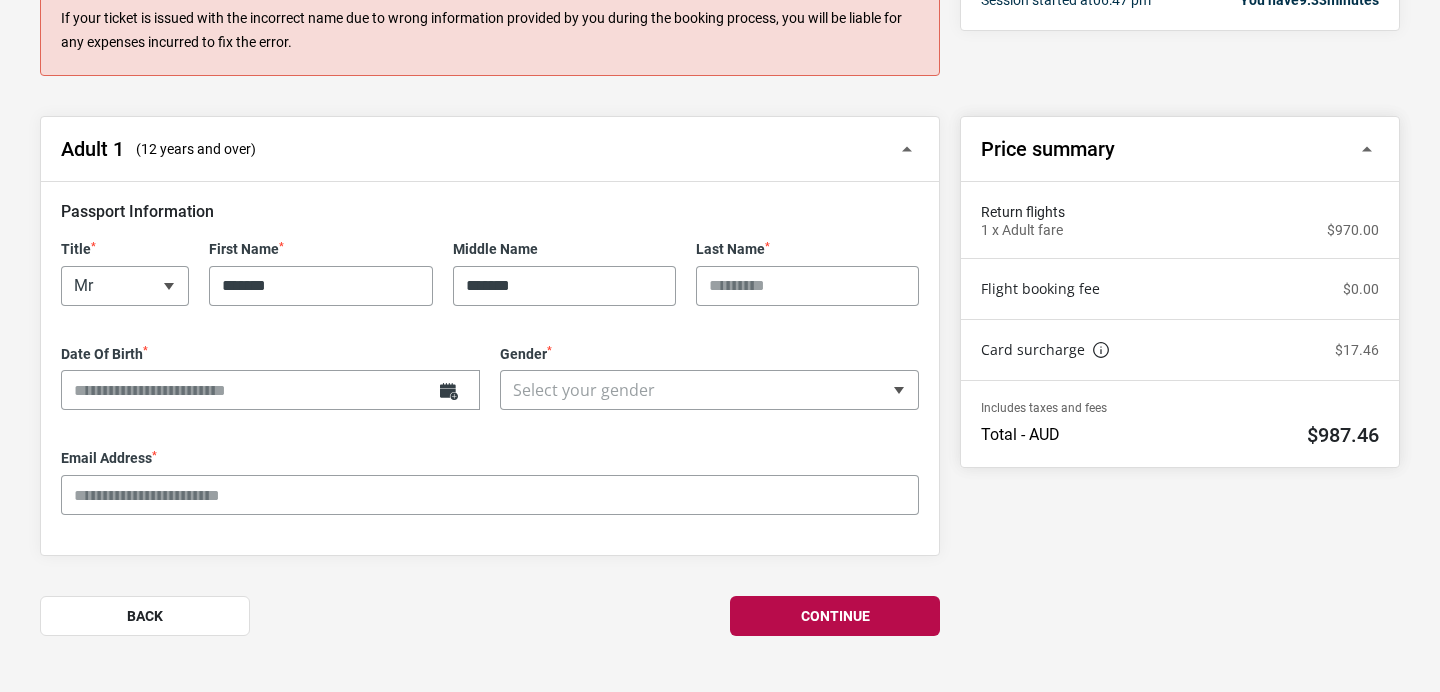 click on "Last Name  *   ******" at bounding box center (807, 286) 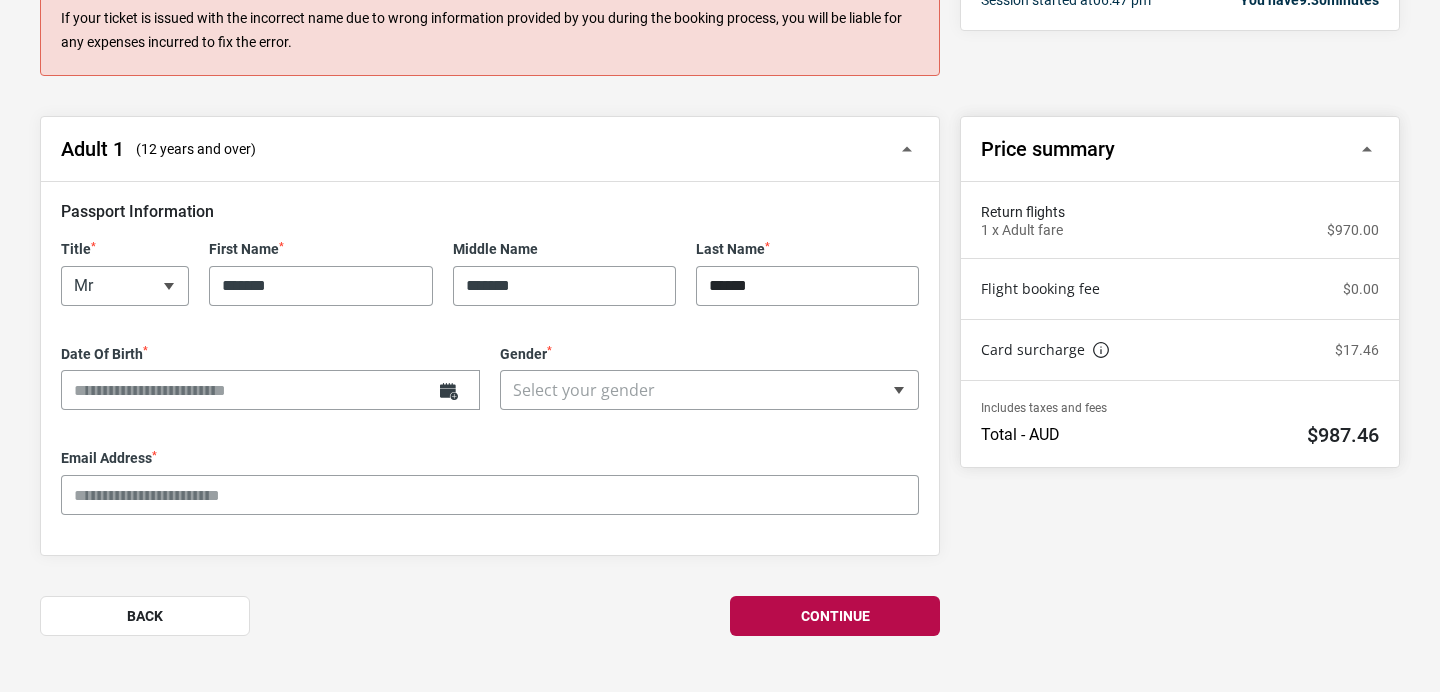 type on "******" 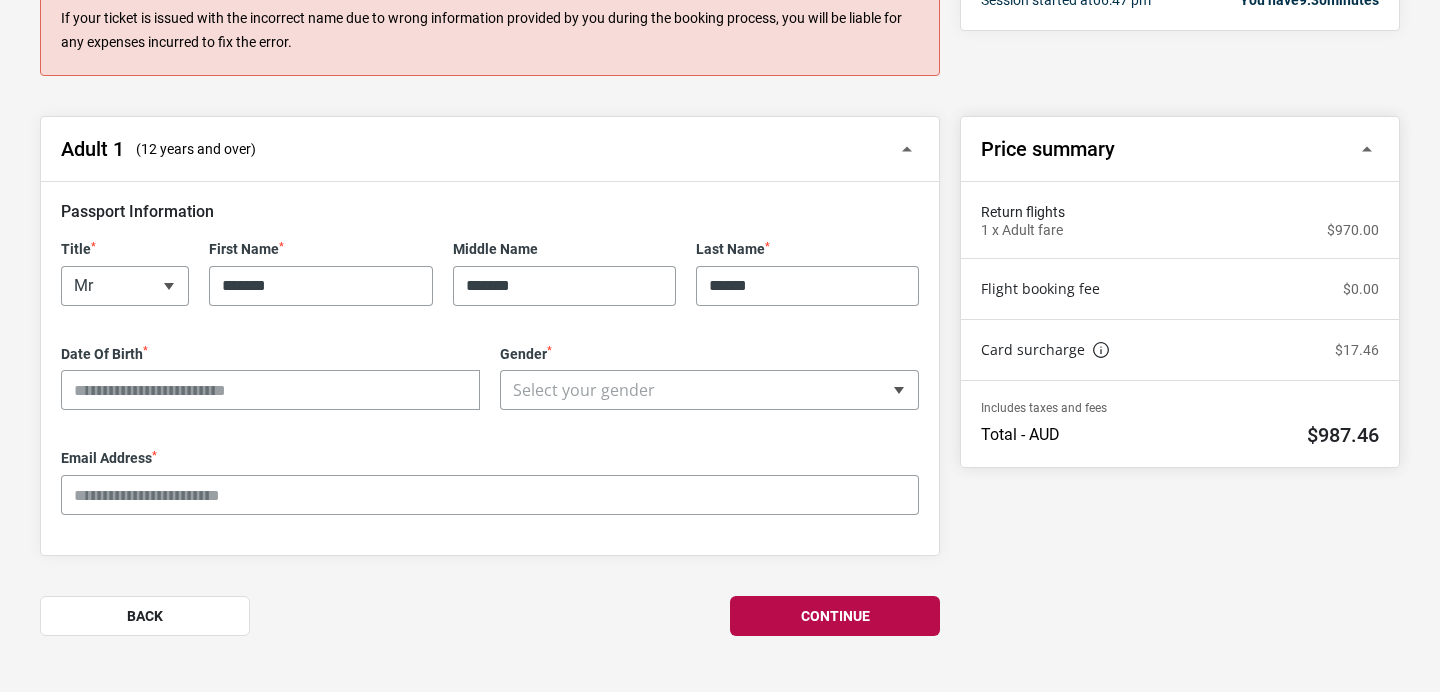 click on "Date Of Birth  *" at bounding box center [270, 390] 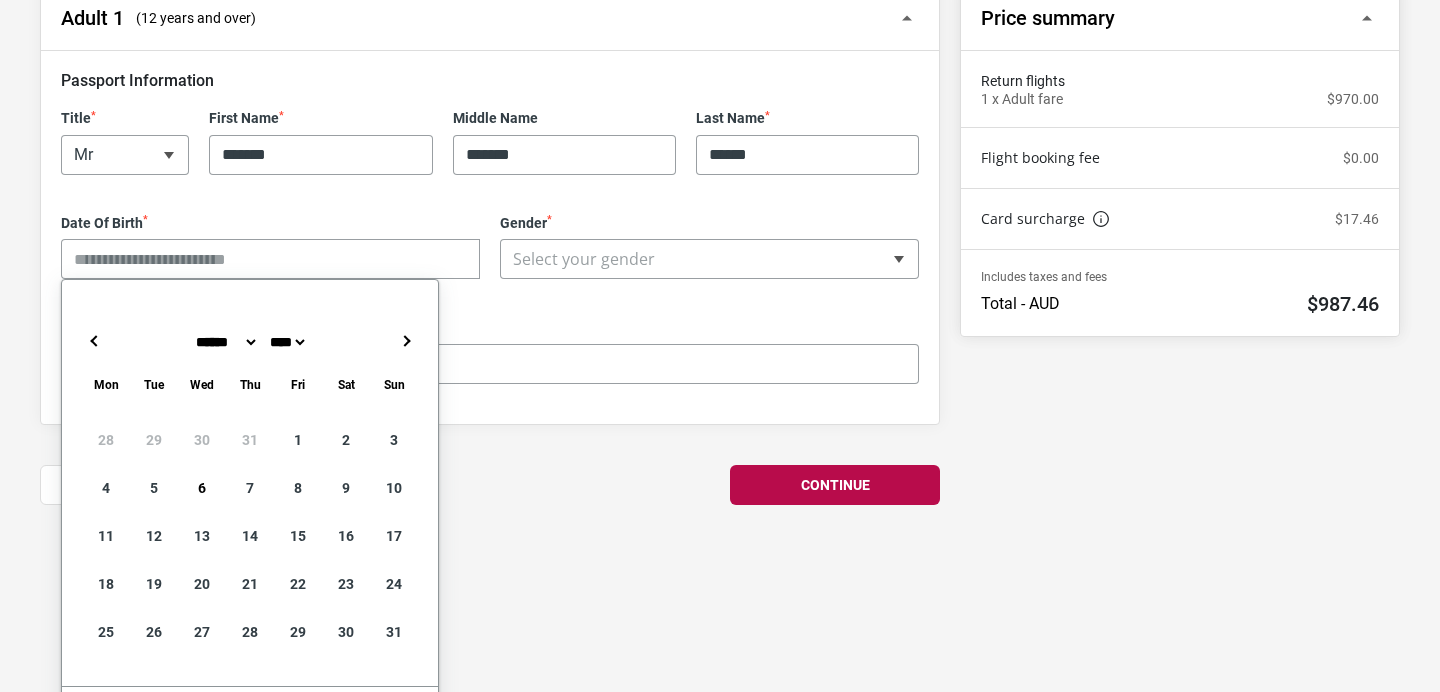scroll, scrollTop: 460, scrollLeft: 0, axis: vertical 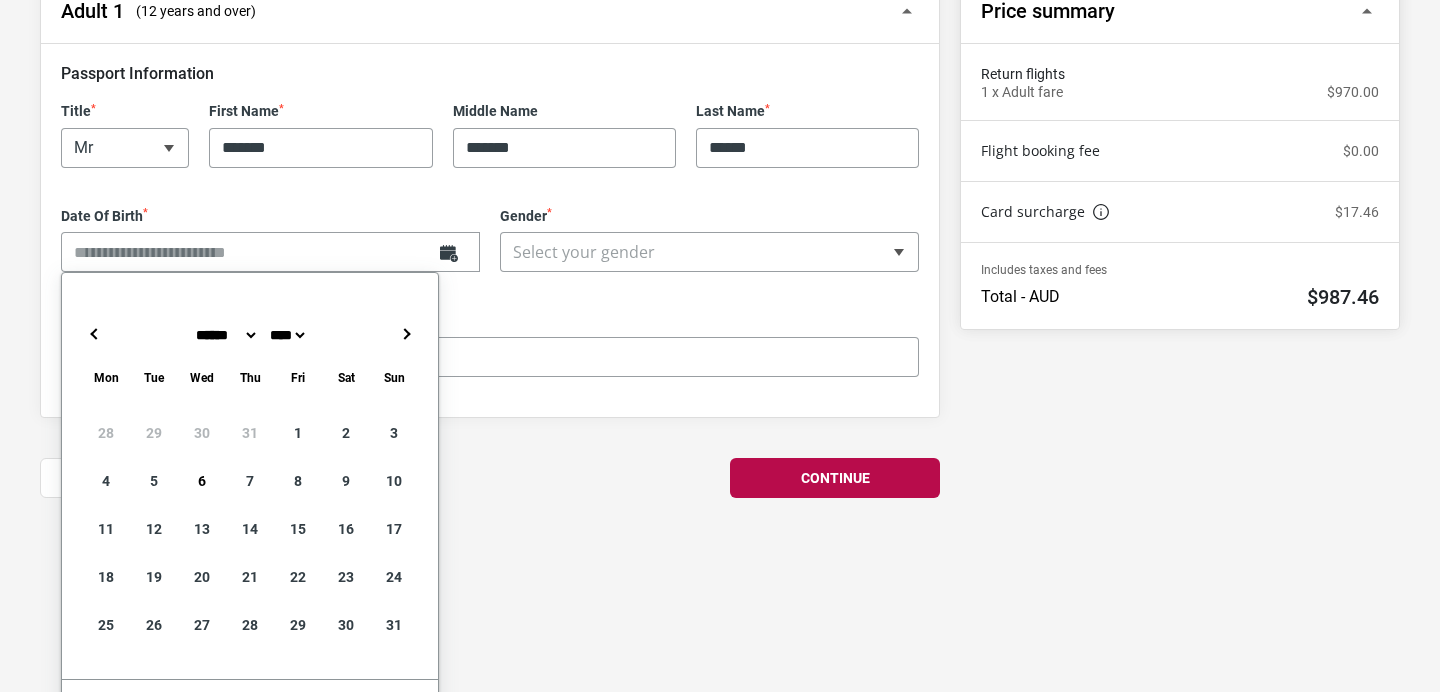 click on "**** **** **** **** **** **** **** **** **** **** **** **** **** **** **** **** **** **** **** **** **** **** **** **** **** **** **** **** **** **** **** **** **** **** **** **** **** **** **** **** **** **** **** **** **** **** **** **** **** **** **** **** **** **** **** **** **** **** **** **** **** **** **** **** **** **** **** **** **** **** **** **** **** **** **** **** **** **** **** **** **** **** **** **** **** **** **** **** **** **** **** **** **** **** **** **** **** **** **** **** **** **** **** **** **** **** **** **** **** **** **** **** **** **** **** **** **** **** **** **** **** **** **** **** **** ****" at bounding box center (287, 335) 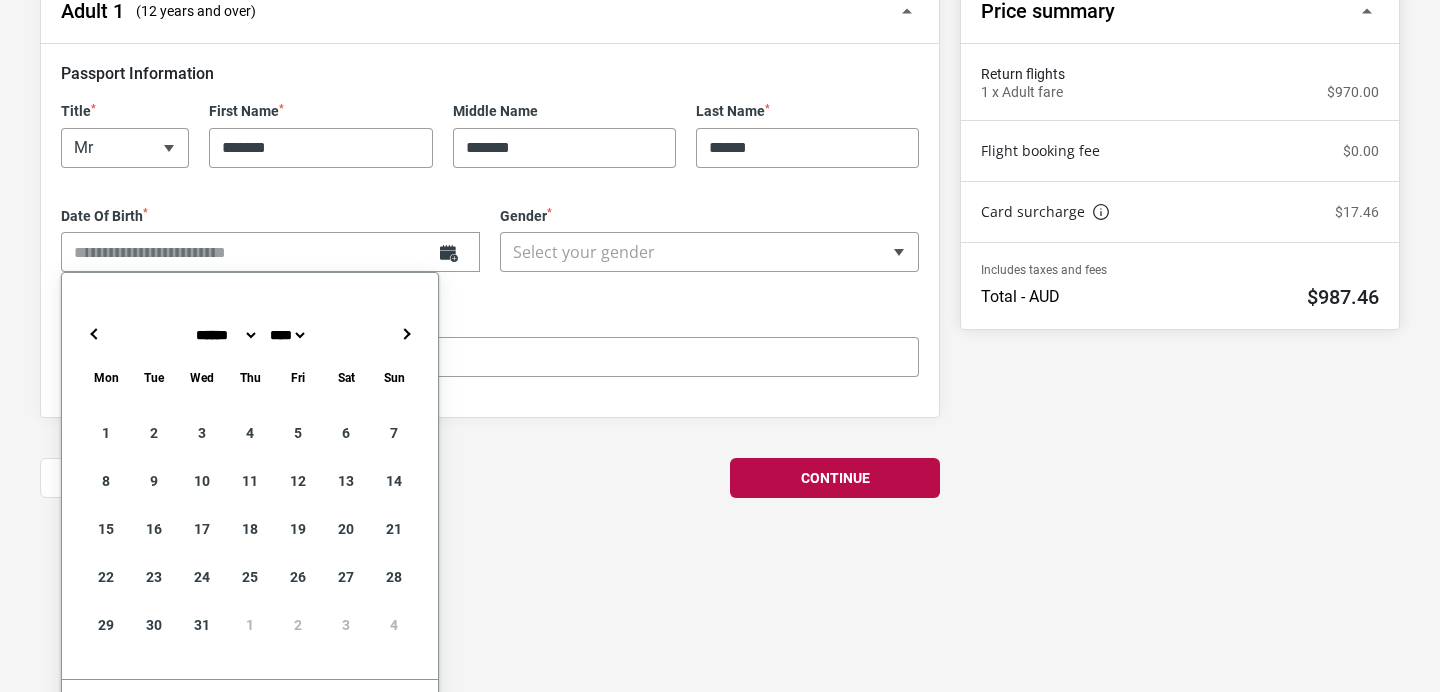 click on "**** ******** ***** ***** *** **** **** ****** ********* ******* ******** ********" at bounding box center (225, 335) 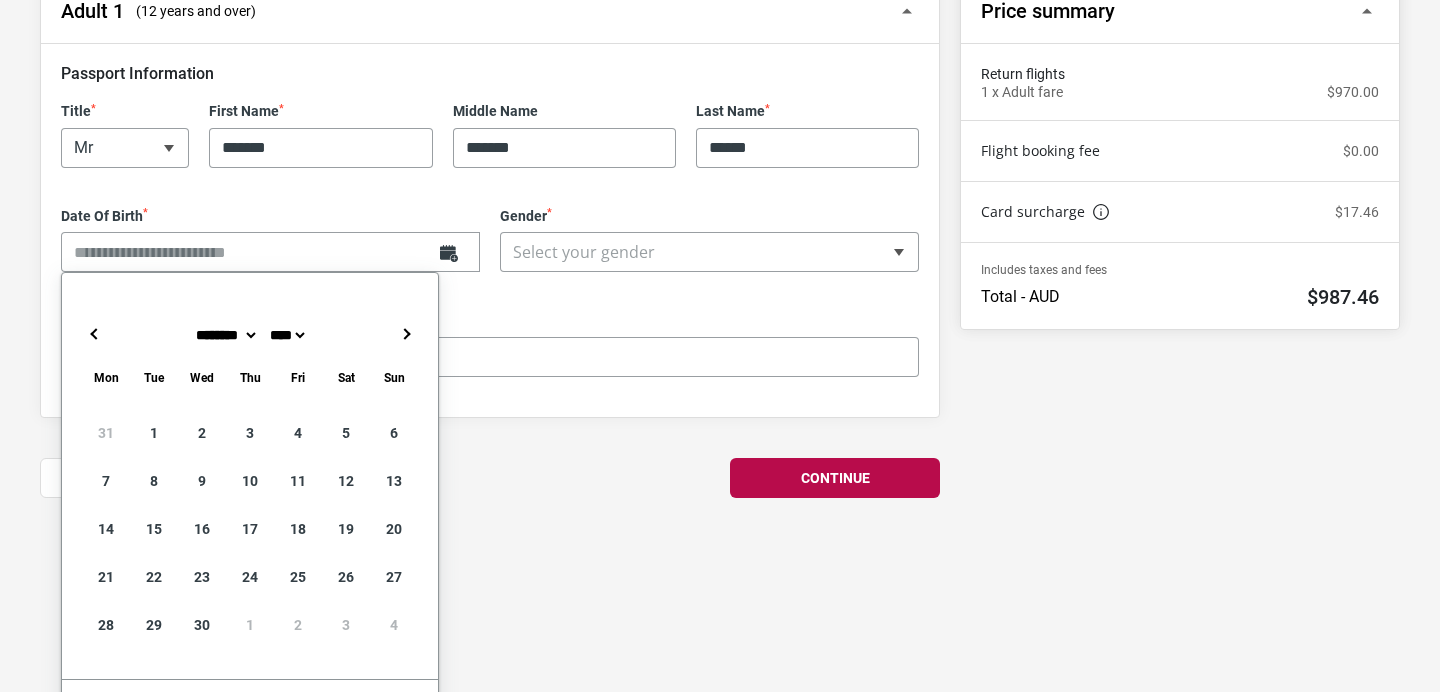 type on "**********" 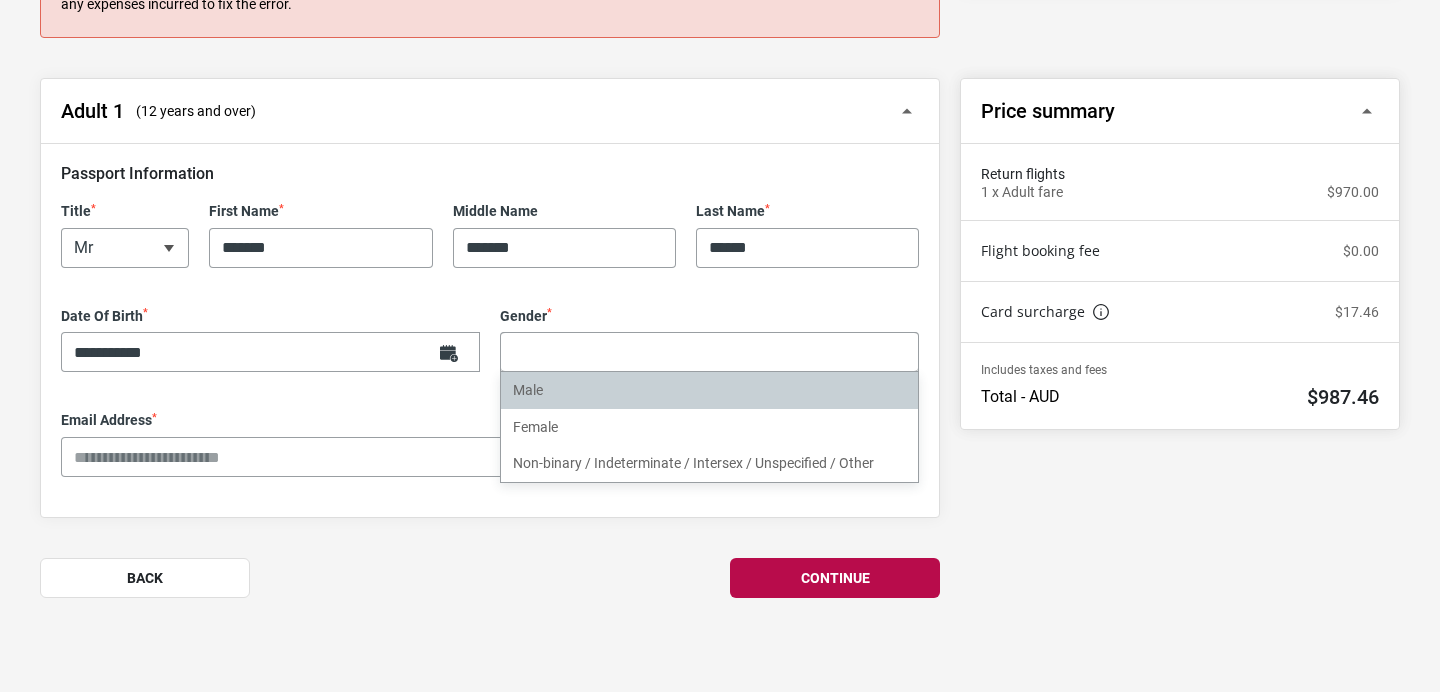 click on "**********" at bounding box center (490, 331) 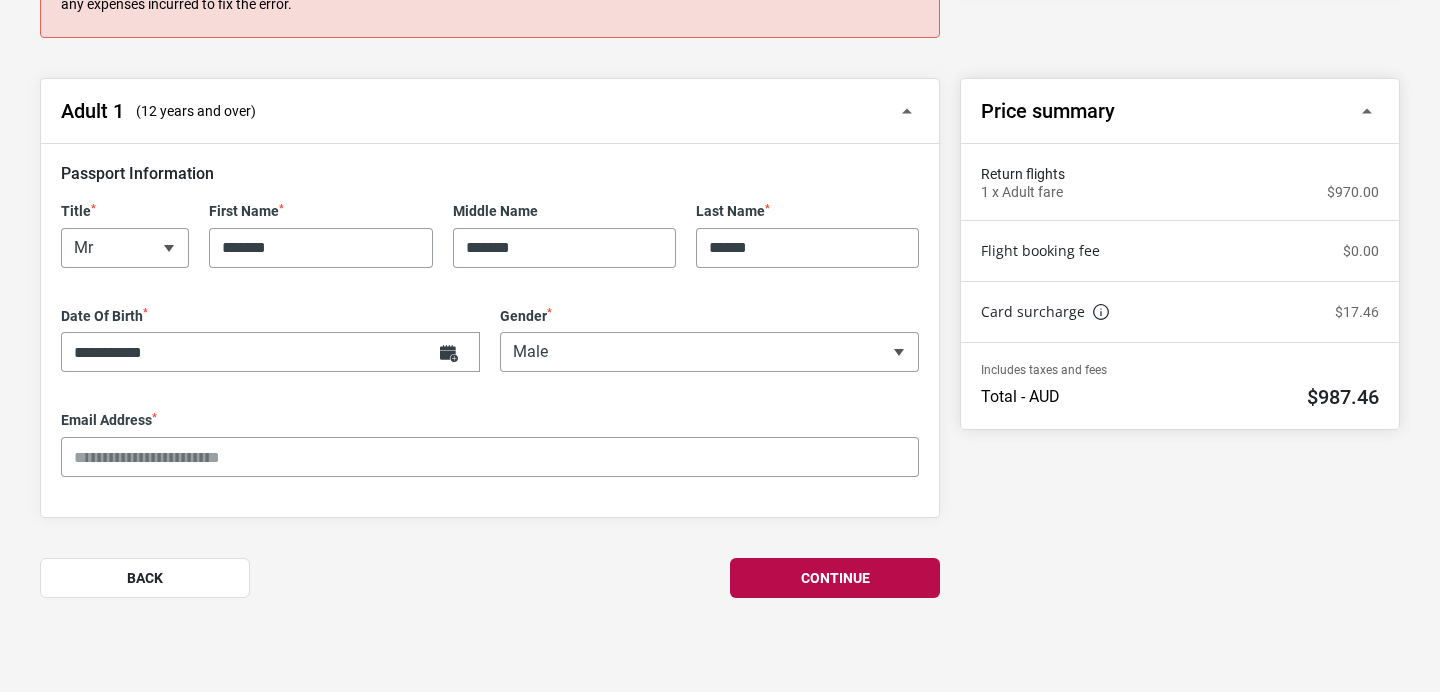 click on "Email Address  *" at bounding box center [490, 457] 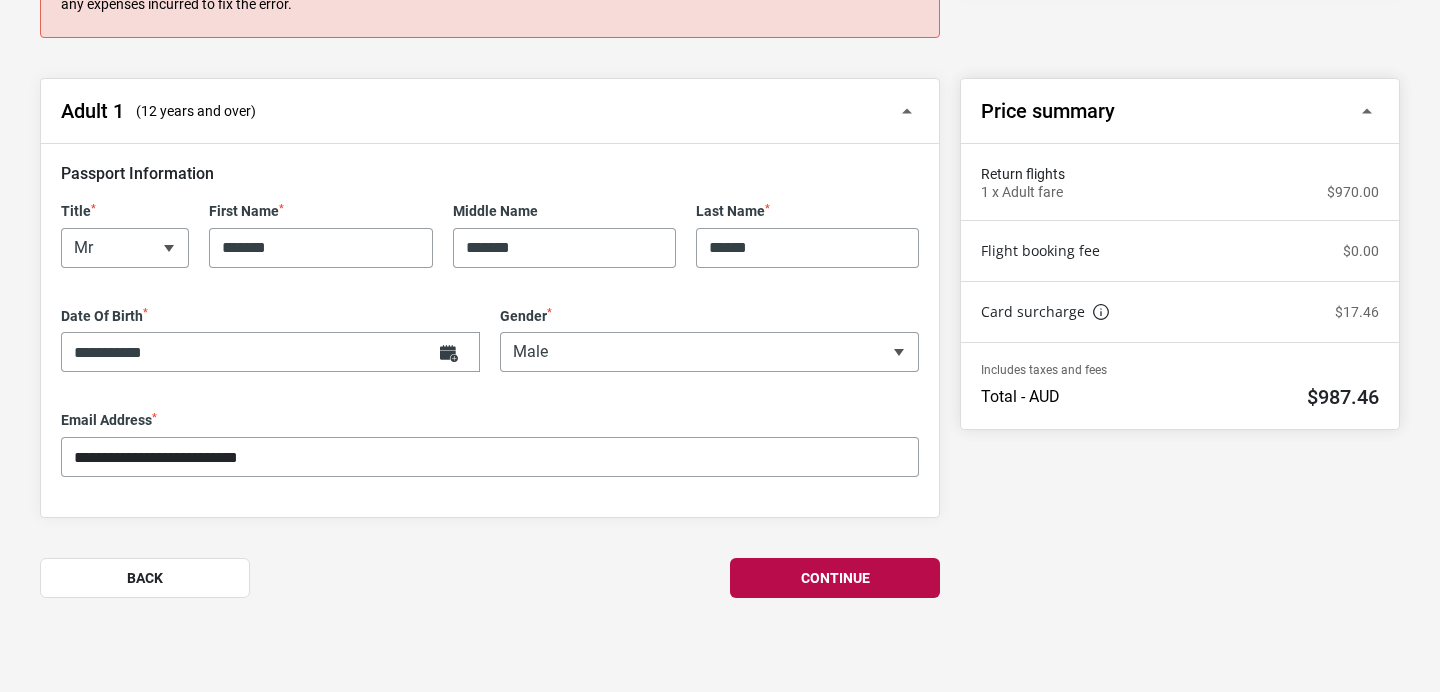 drag, startPoint x: 356, startPoint y: 454, endPoint x: 65, endPoint y: 454, distance: 291 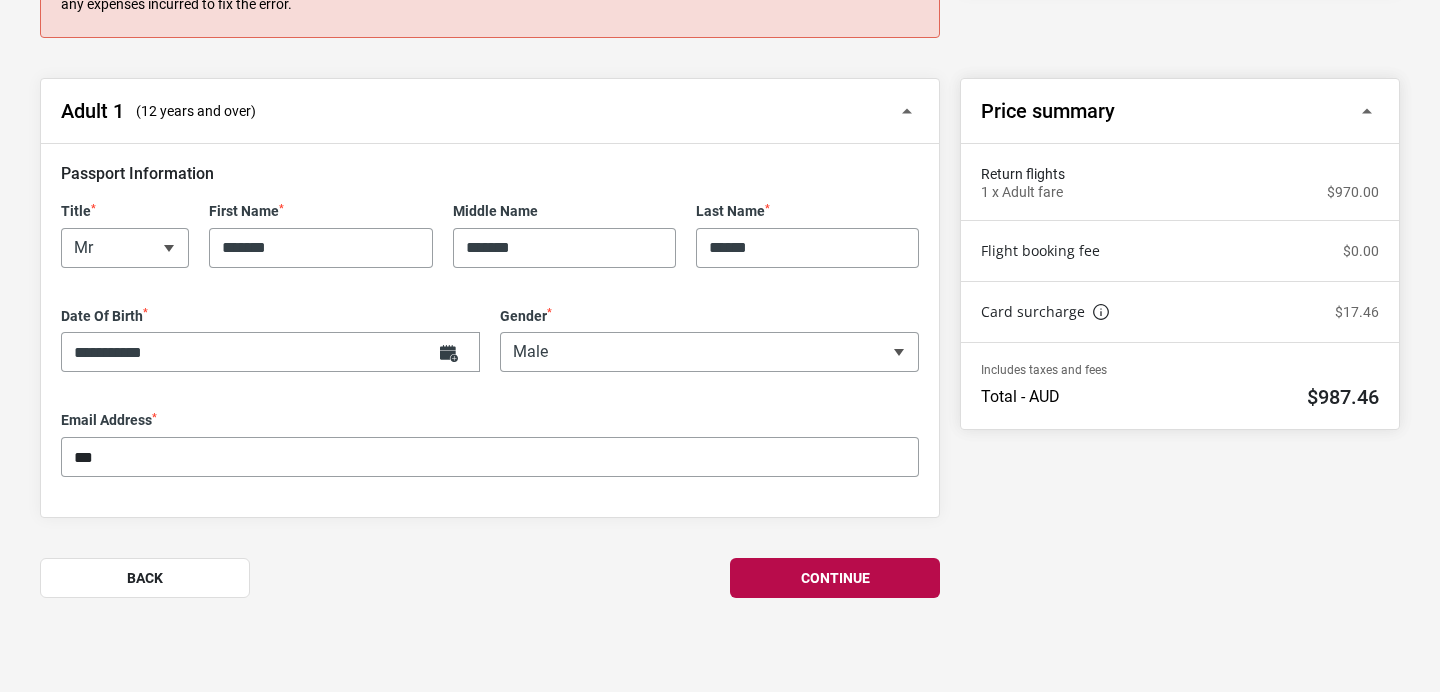 type on "**********" 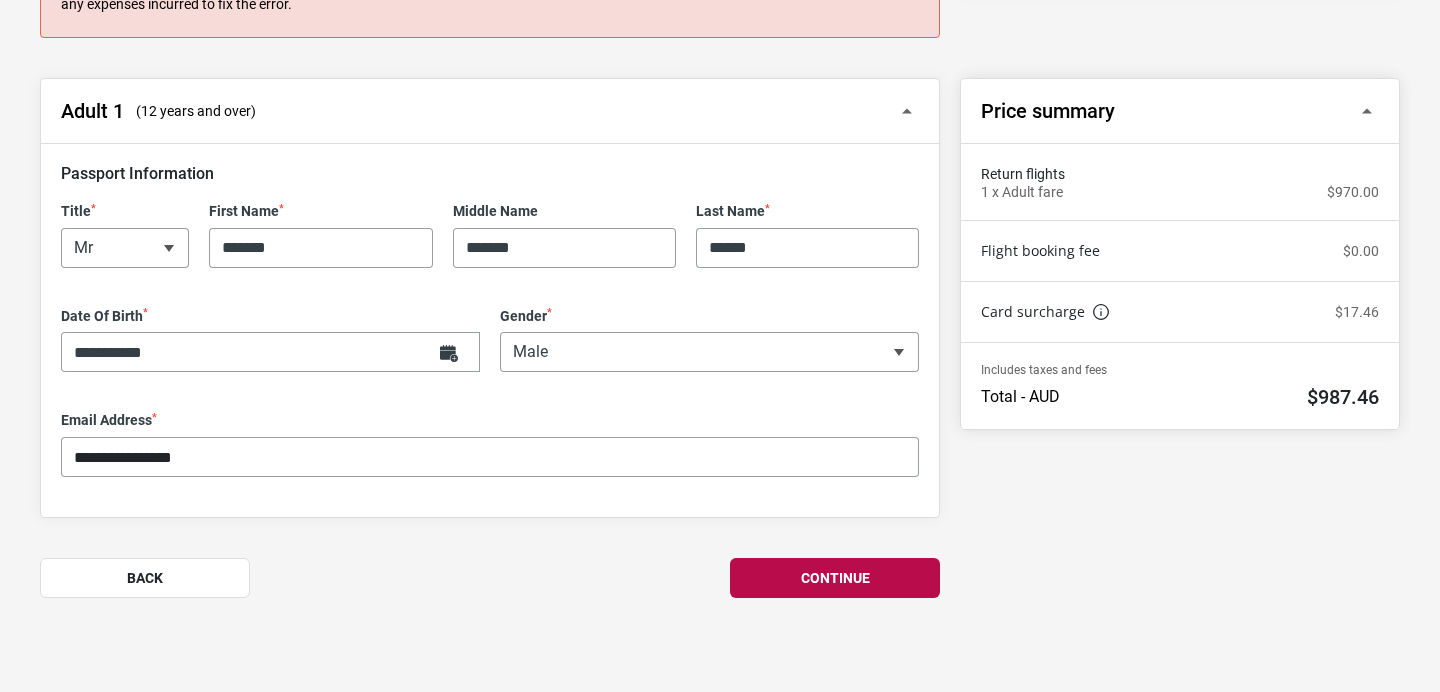 click on "**********" at bounding box center (490, 457) 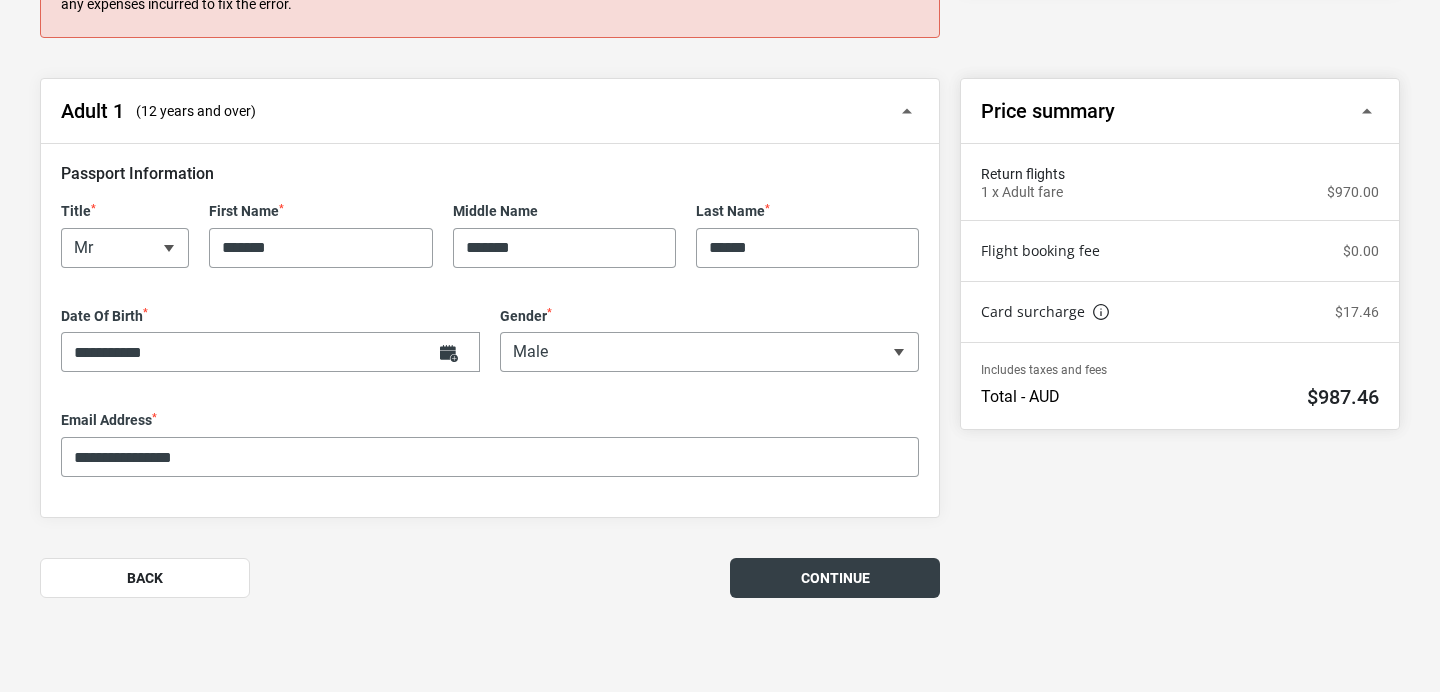 click on "Continue" at bounding box center [835, 578] 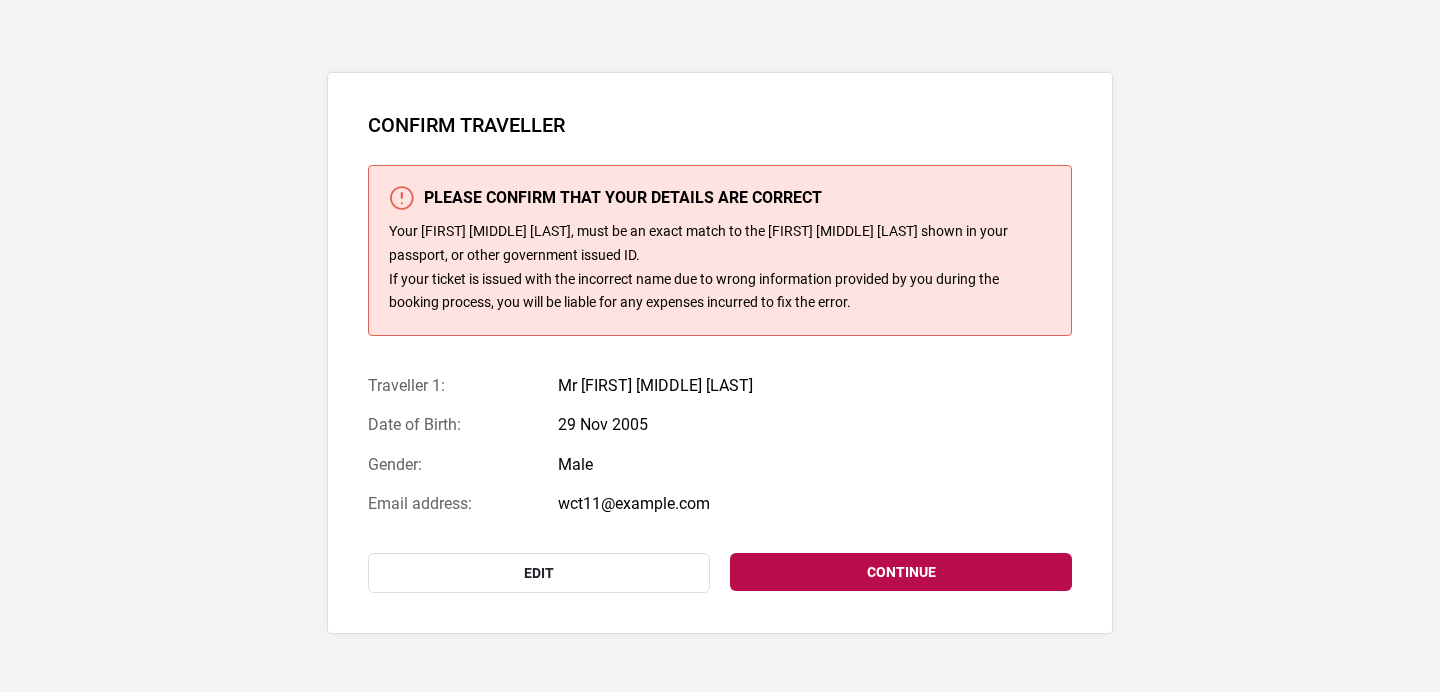 scroll, scrollTop: 168, scrollLeft: 0, axis: vertical 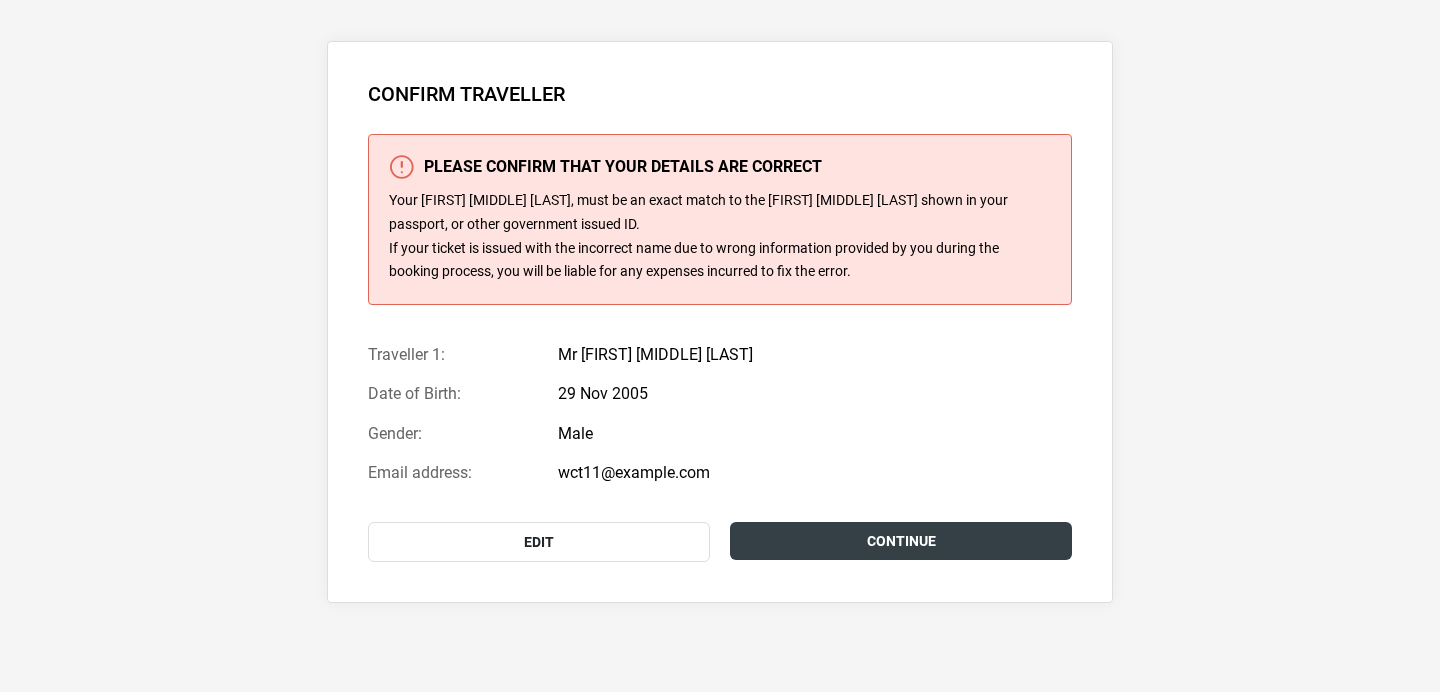 click on "Continue" at bounding box center [901, 541] 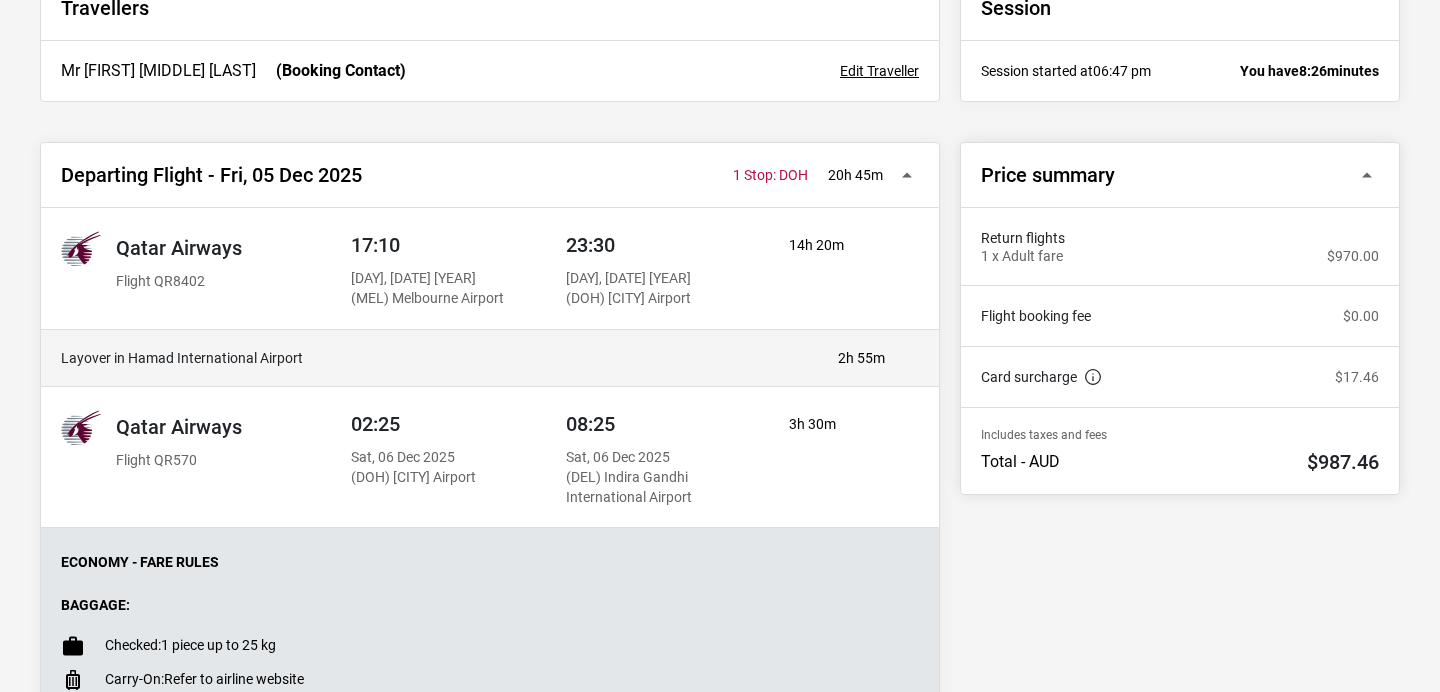 scroll, scrollTop: 635, scrollLeft: 0, axis: vertical 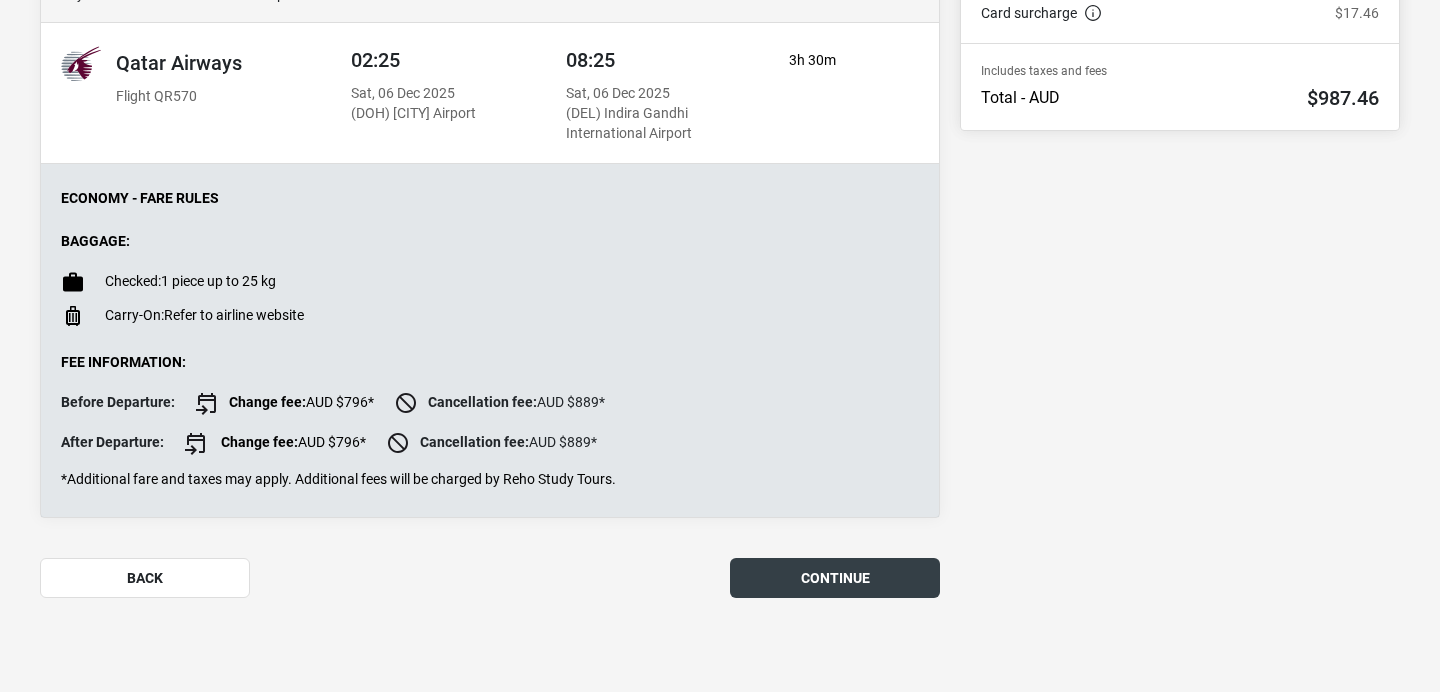 click on "continue" at bounding box center [835, 578] 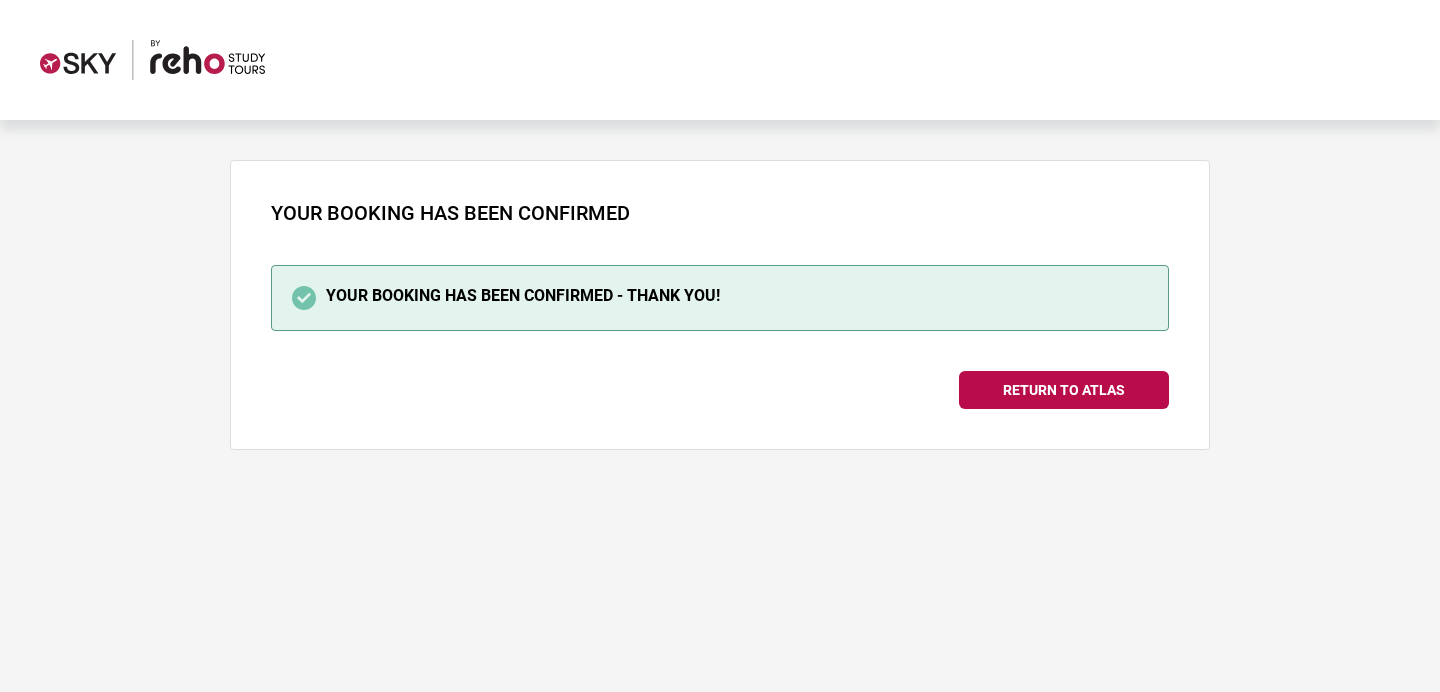 scroll, scrollTop: 0, scrollLeft: 0, axis: both 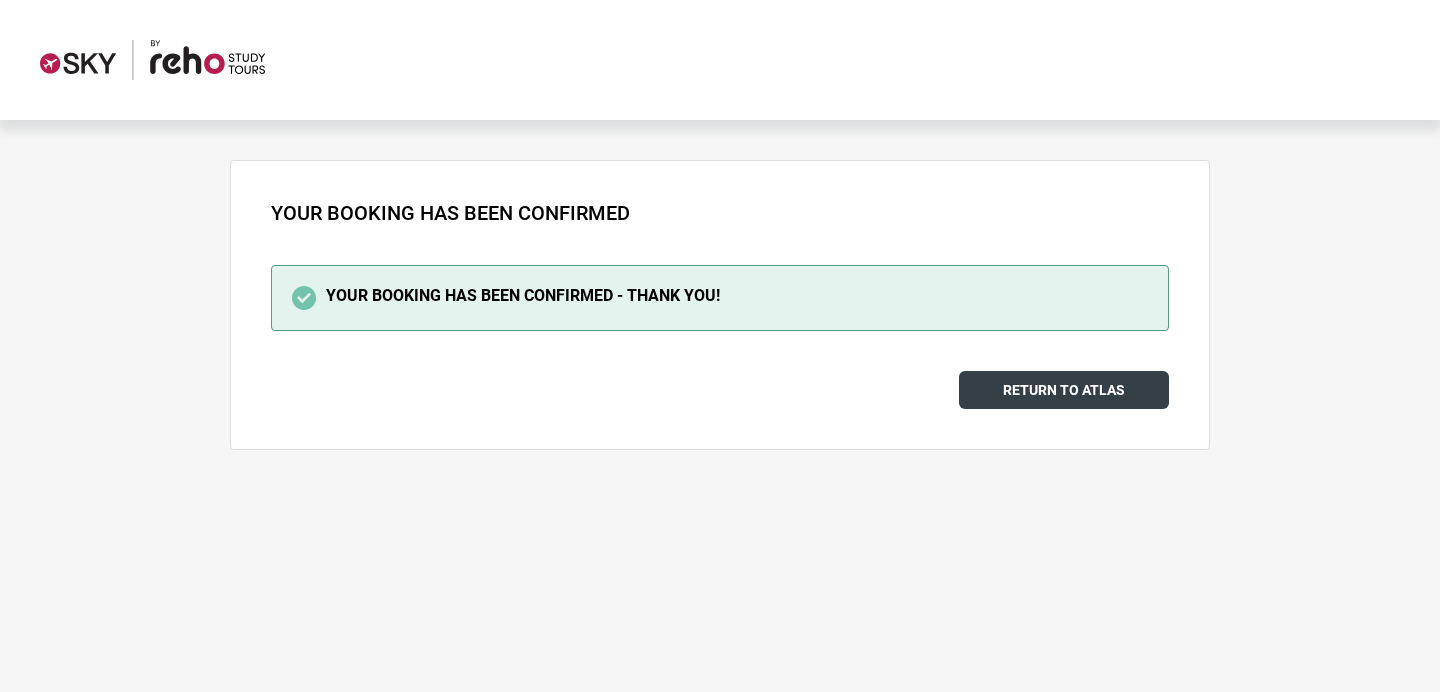 click on "Return to Atlas" at bounding box center (1064, 390) 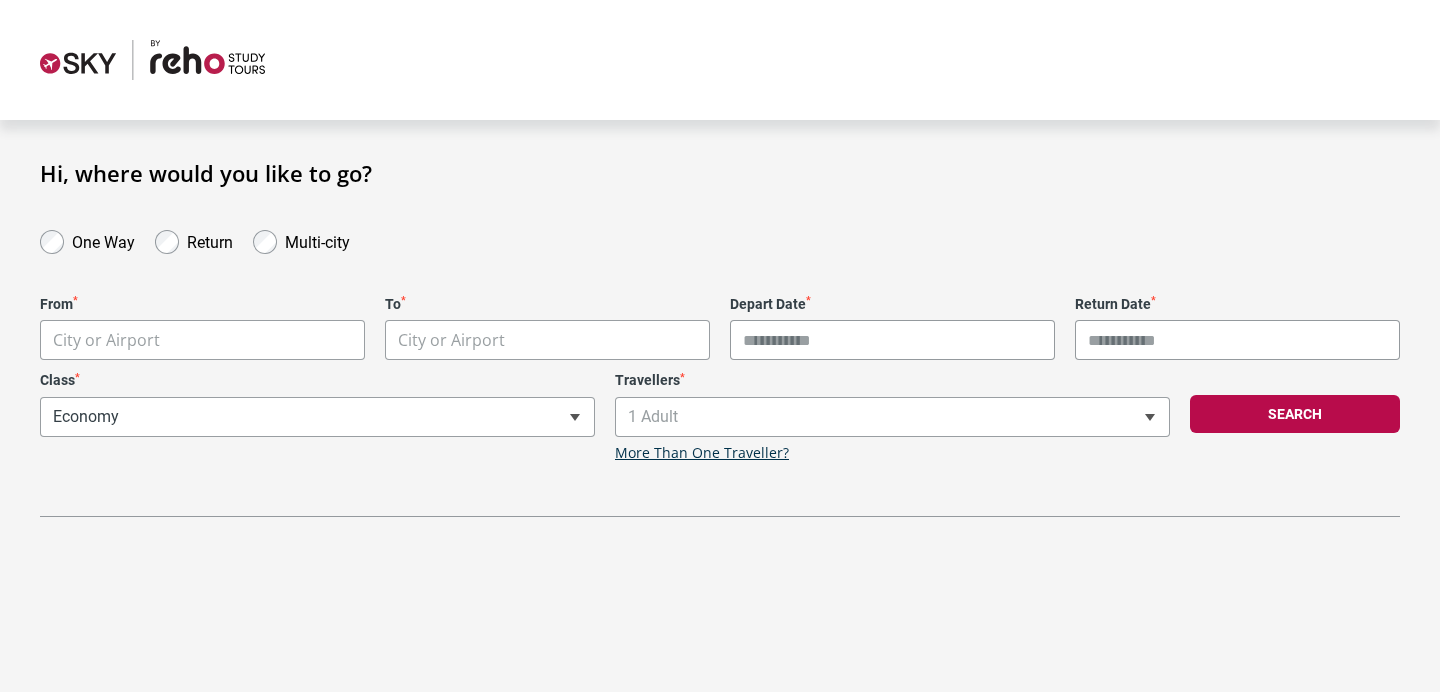 scroll, scrollTop: 0, scrollLeft: 0, axis: both 